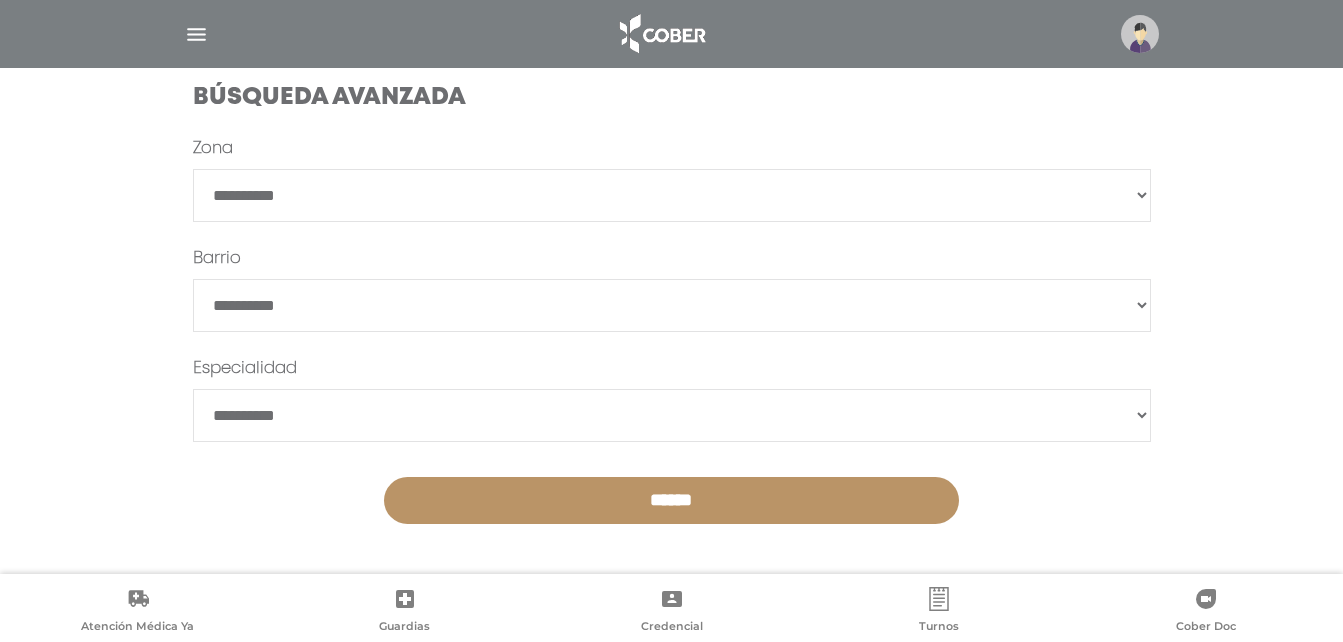scroll, scrollTop: 558, scrollLeft: 0, axis: vertical 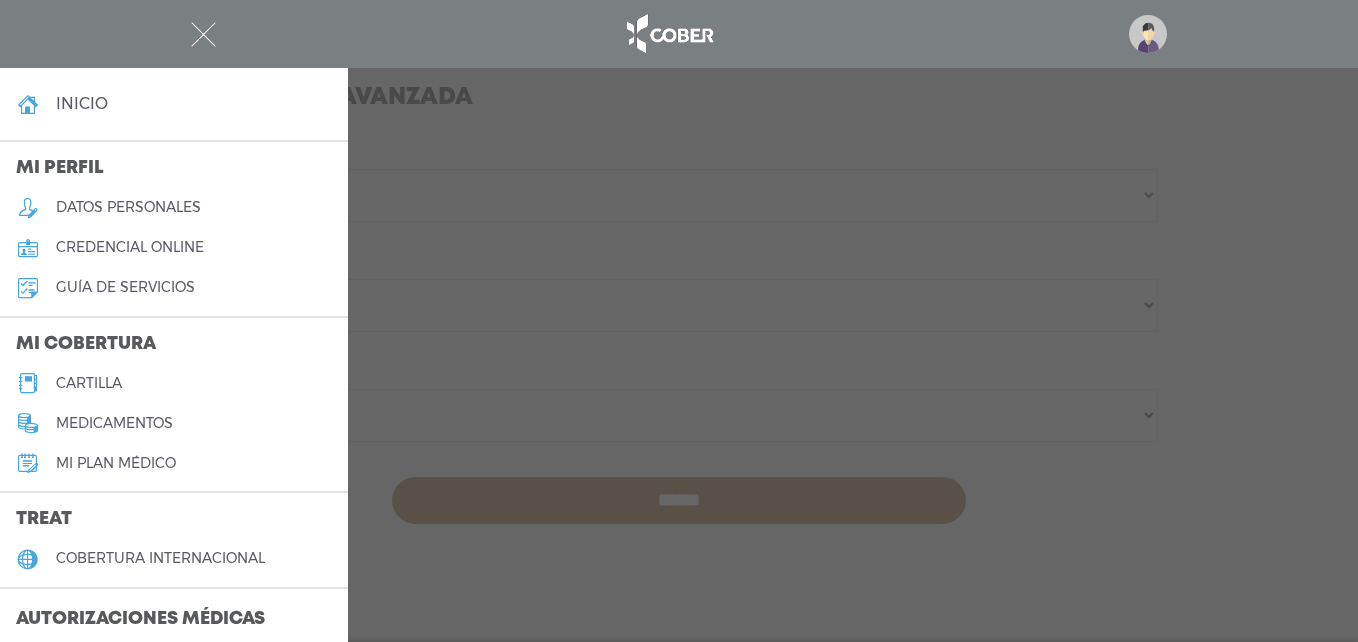 click on "cartilla" at bounding box center (174, 383) 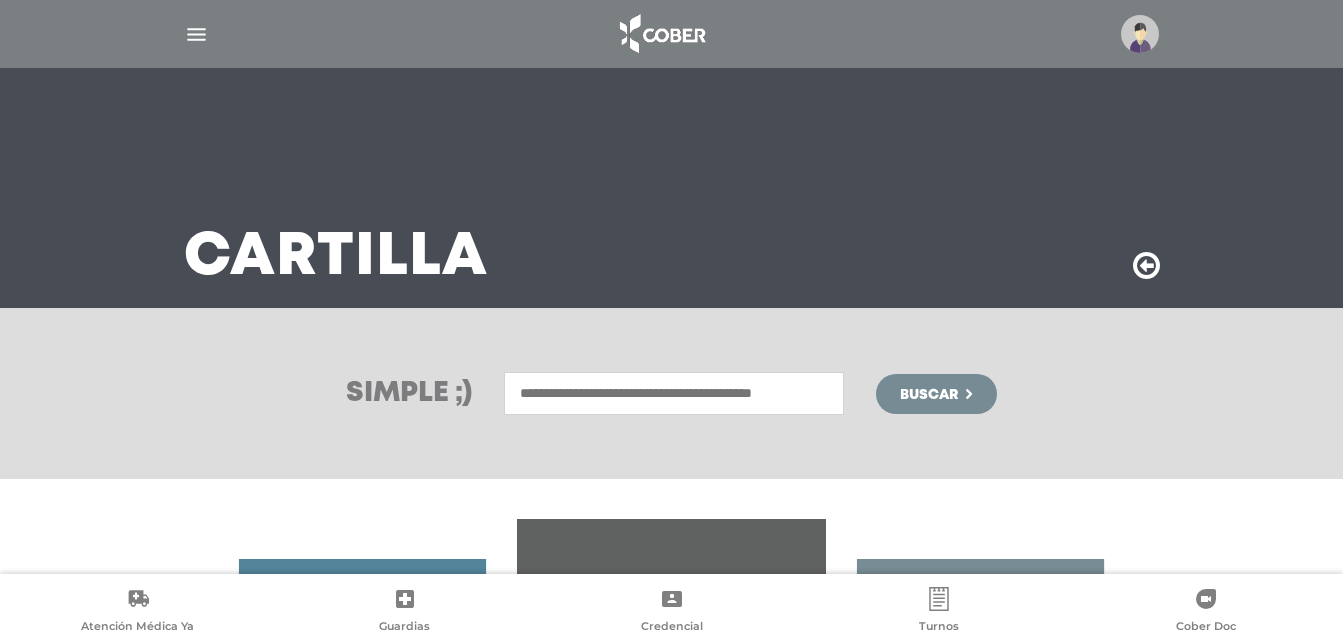 scroll, scrollTop: 0, scrollLeft: 0, axis: both 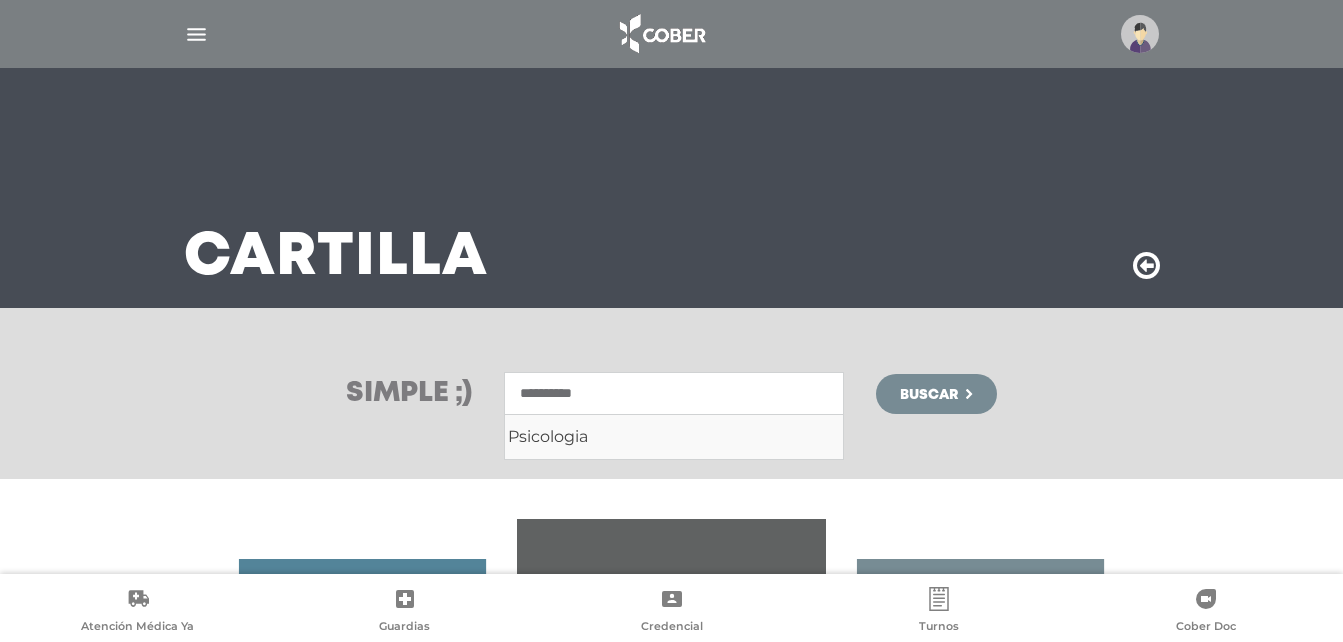 type on "**********" 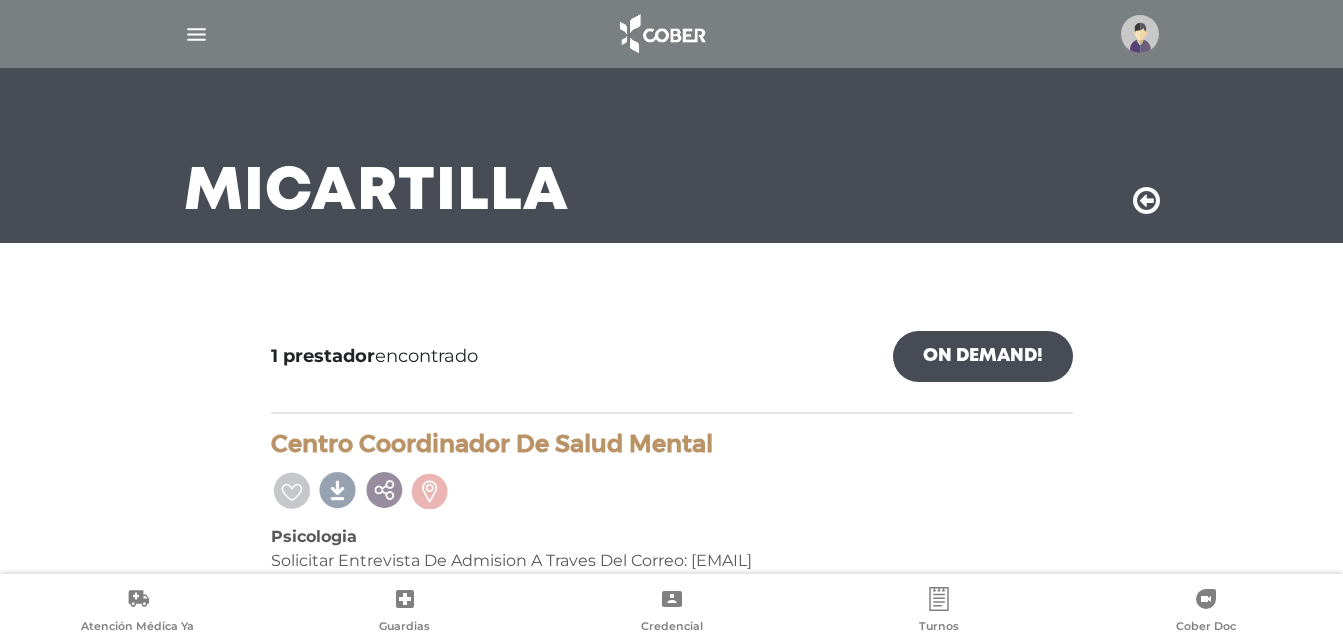 scroll, scrollTop: 146, scrollLeft: 0, axis: vertical 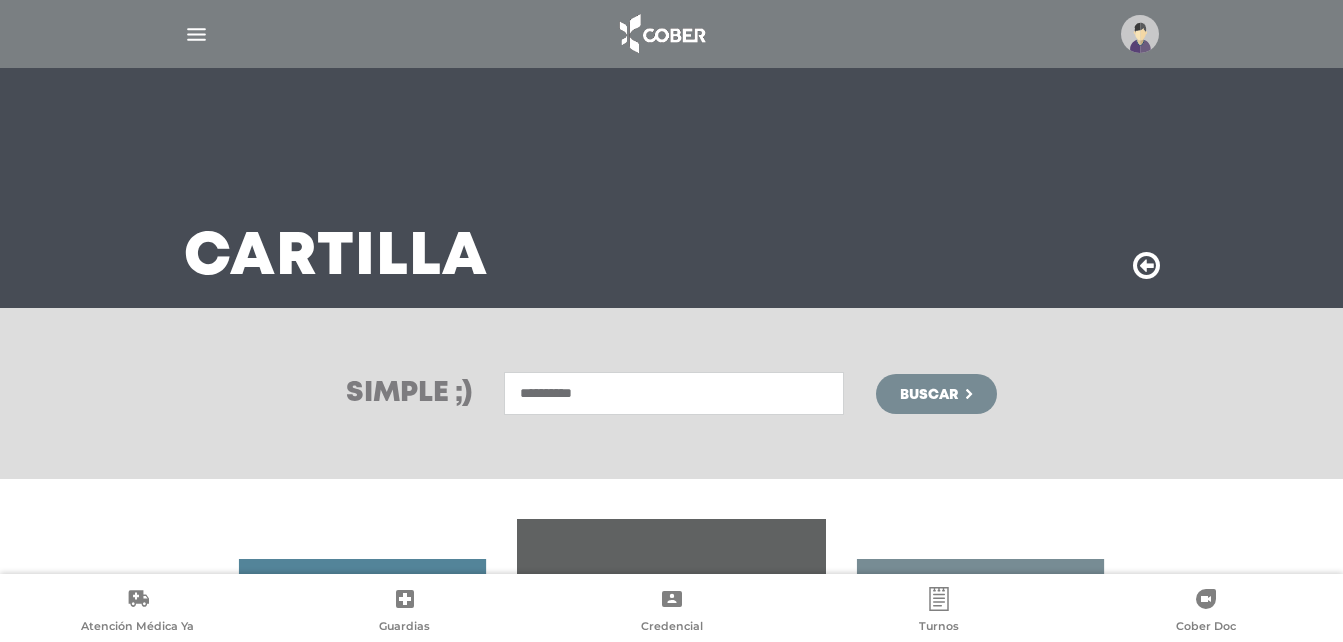 drag, startPoint x: 607, startPoint y: 390, endPoint x: 338, endPoint y: 423, distance: 271.0166 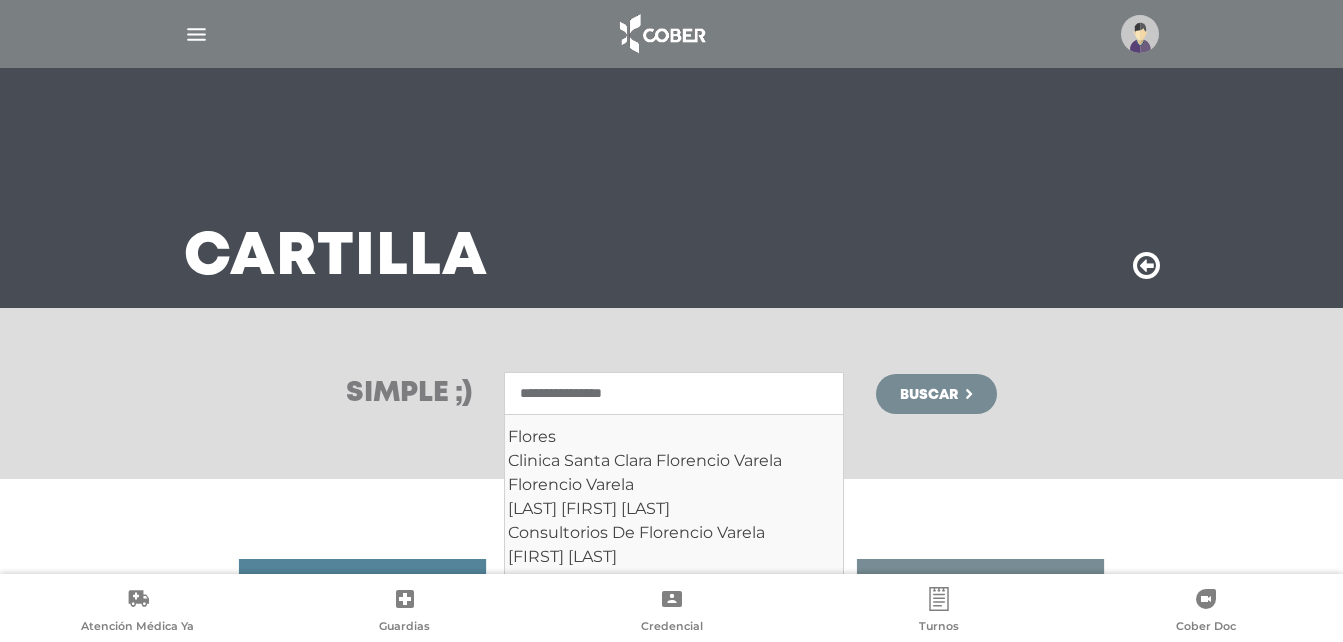 type on "**********" 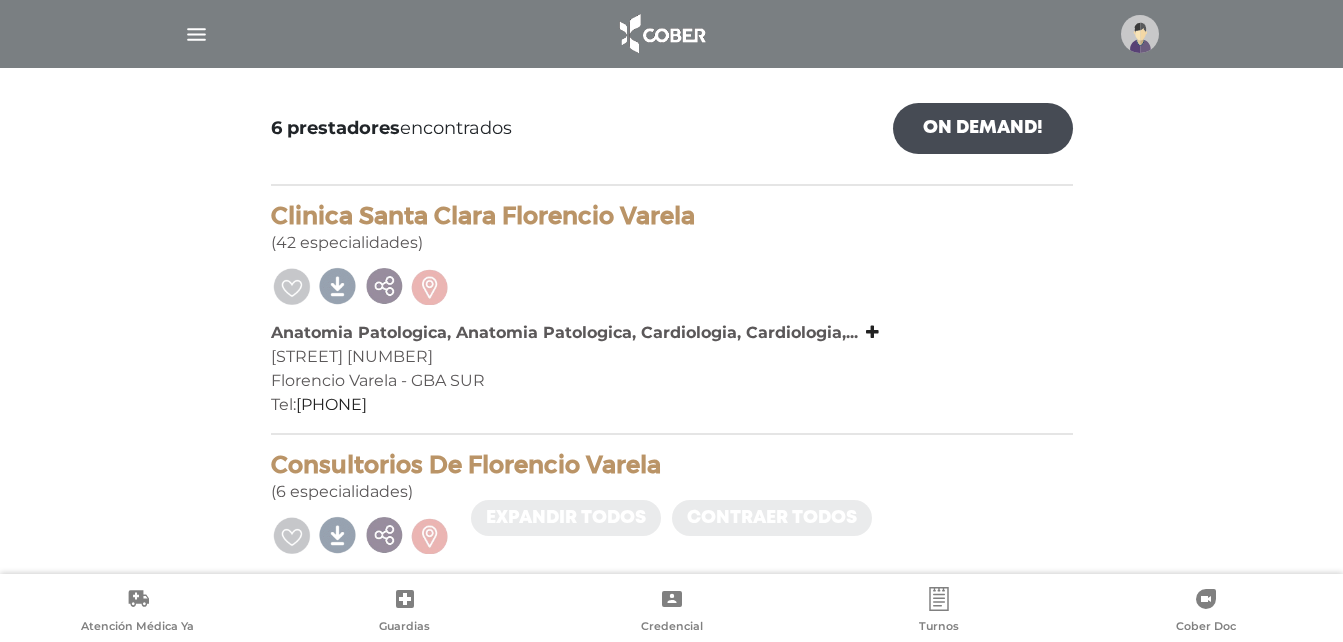 scroll, scrollTop: 300, scrollLeft: 0, axis: vertical 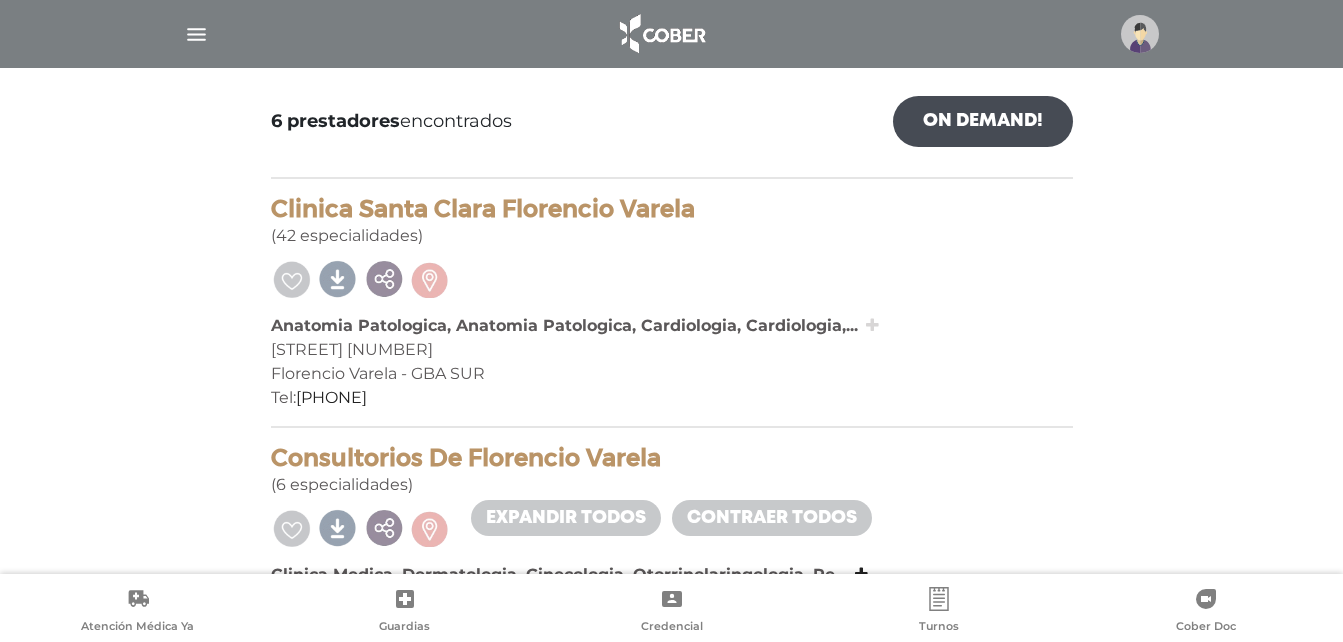 click at bounding box center (872, 325) 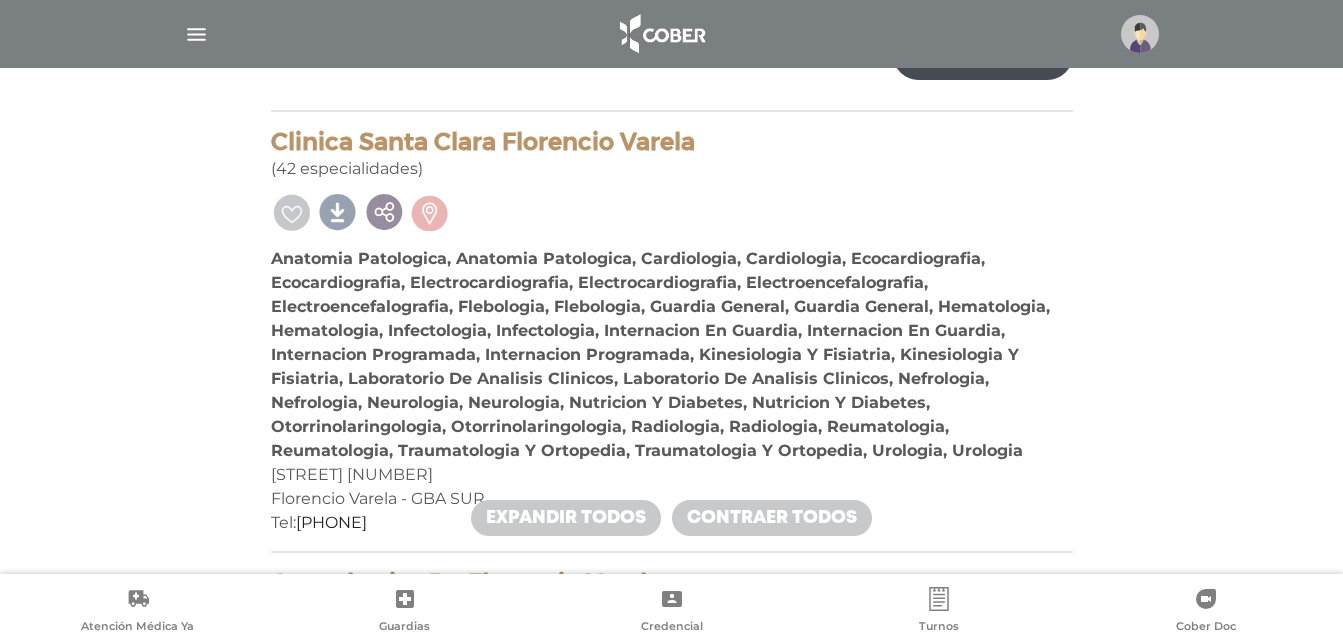 scroll, scrollTop: 400, scrollLeft: 0, axis: vertical 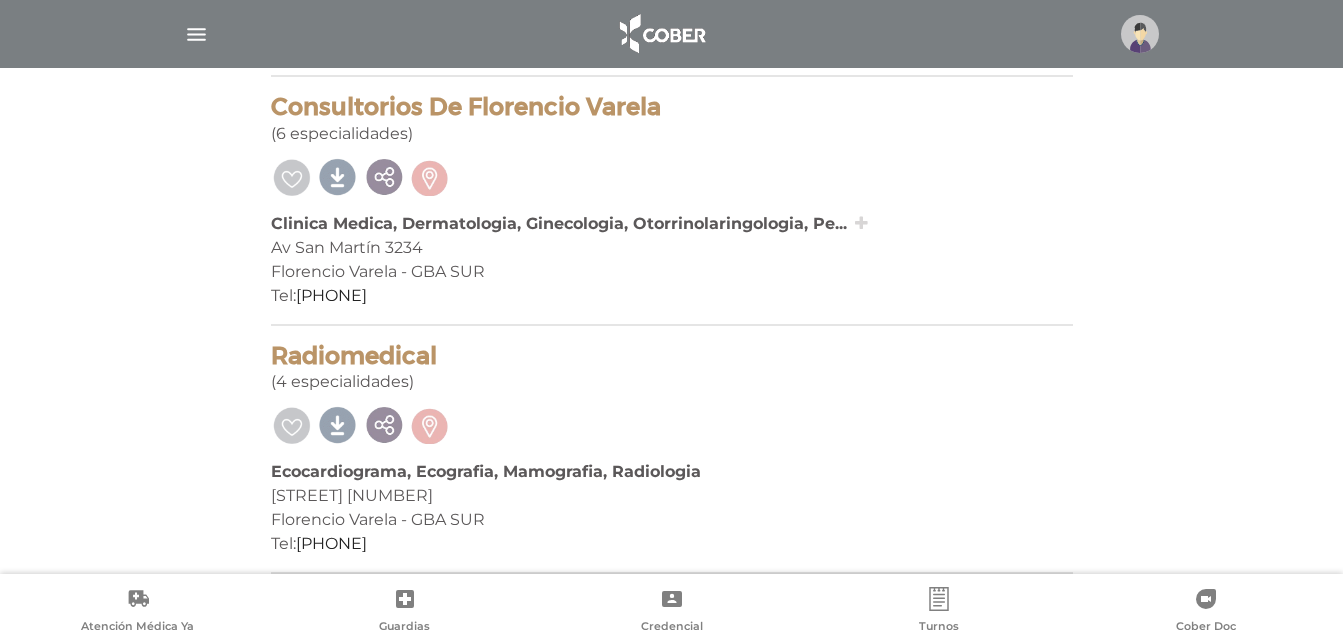 click at bounding box center (861, 223) 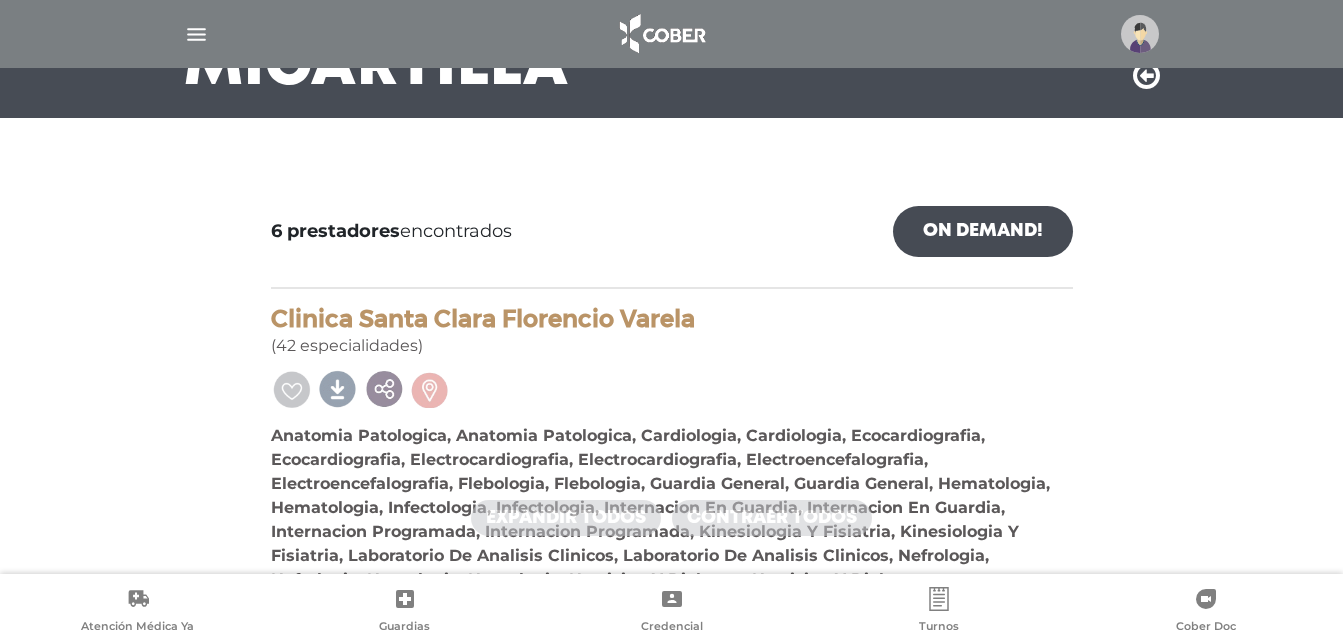 scroll, scrollTop: 0, scrollLeft: 0, axis: both 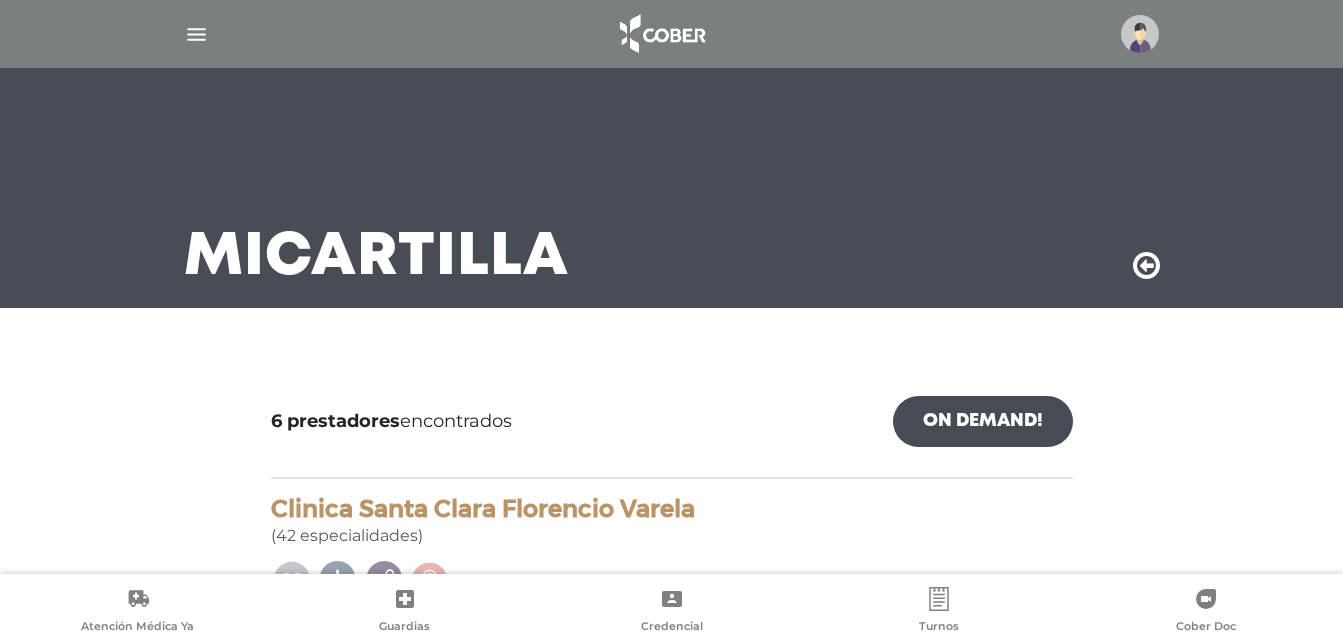click at bounding box center [196, 34] 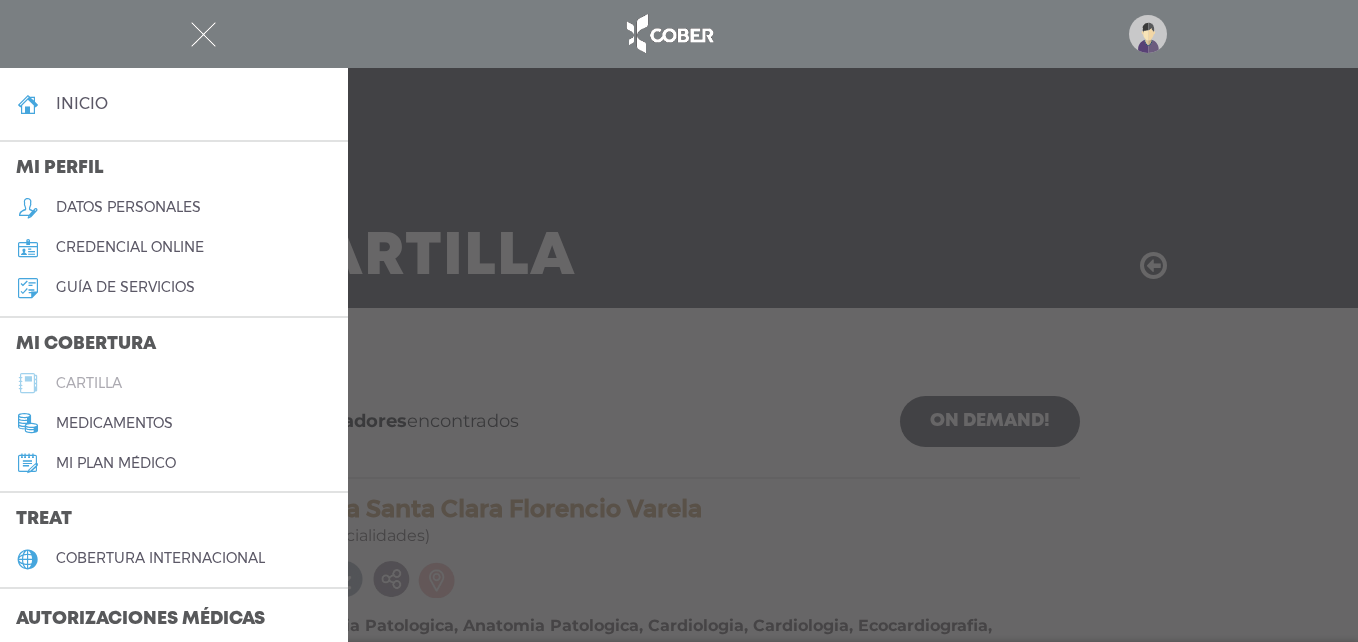 click on "cartilla" at bounding box center [174, 383] 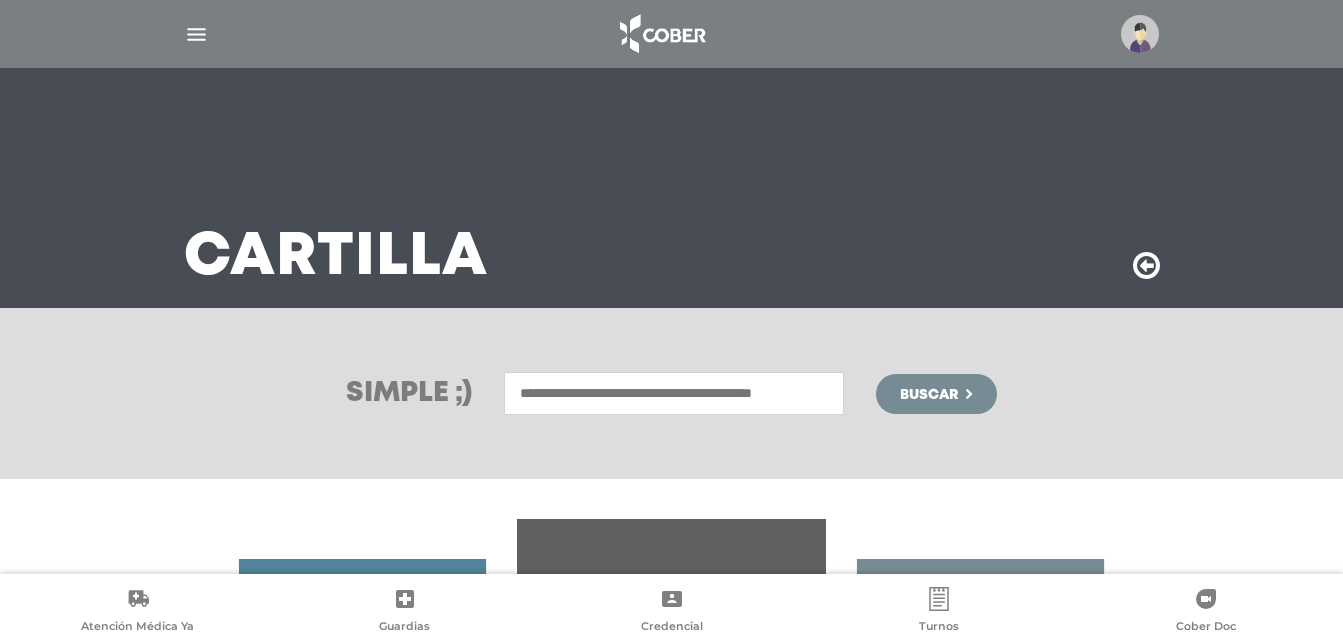 scroll, scrollTop: 0, scrollLeft: 0, axis: both 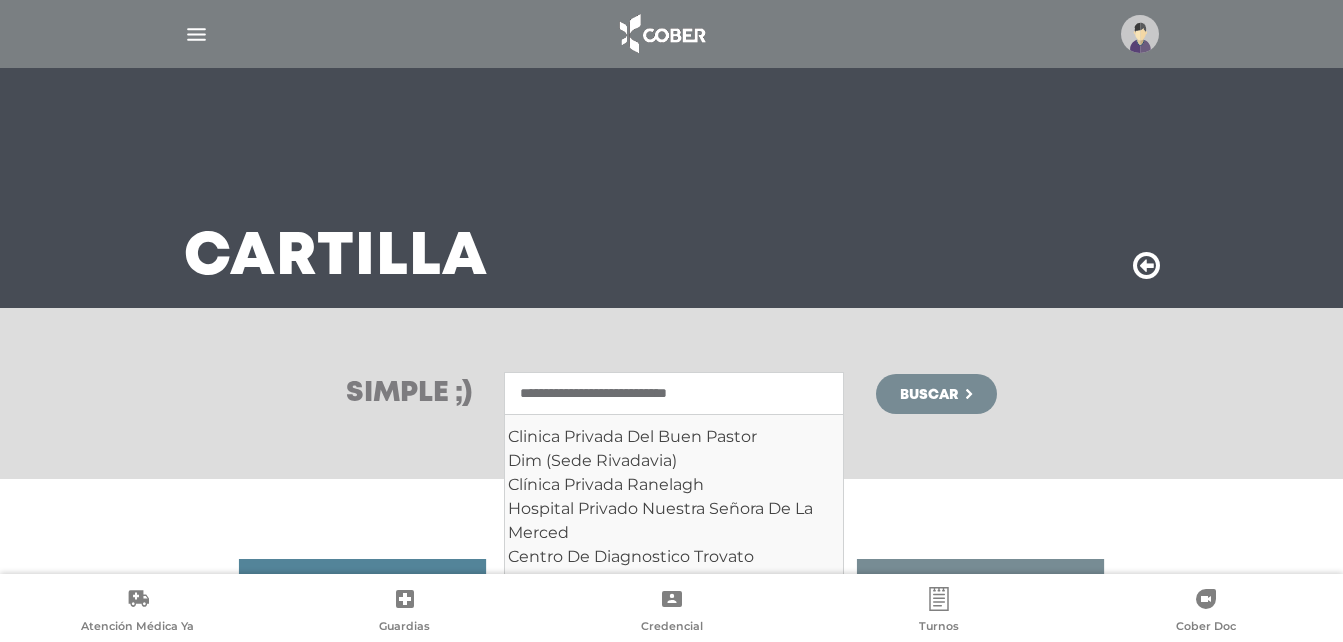 type on "**********" 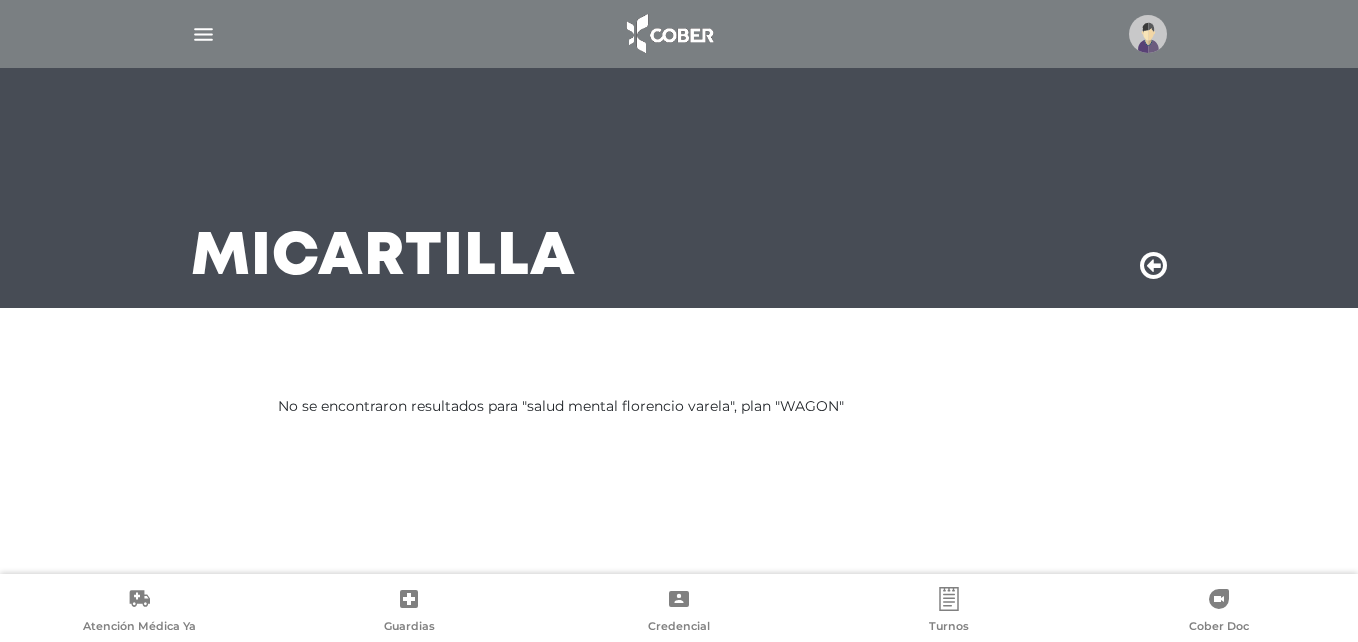 scroll, scrollTop: 0, scrollLeft: 0, axis: both 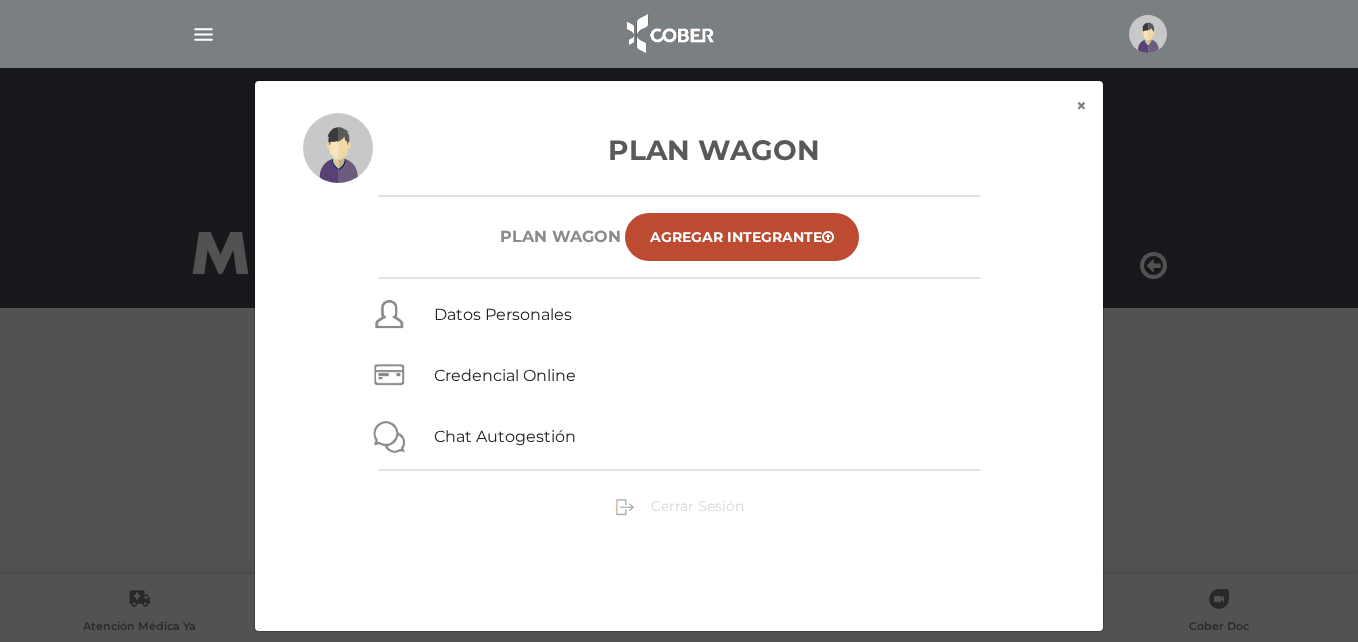 click on "Cerrar Sesión" at bounding box center [697, 506] 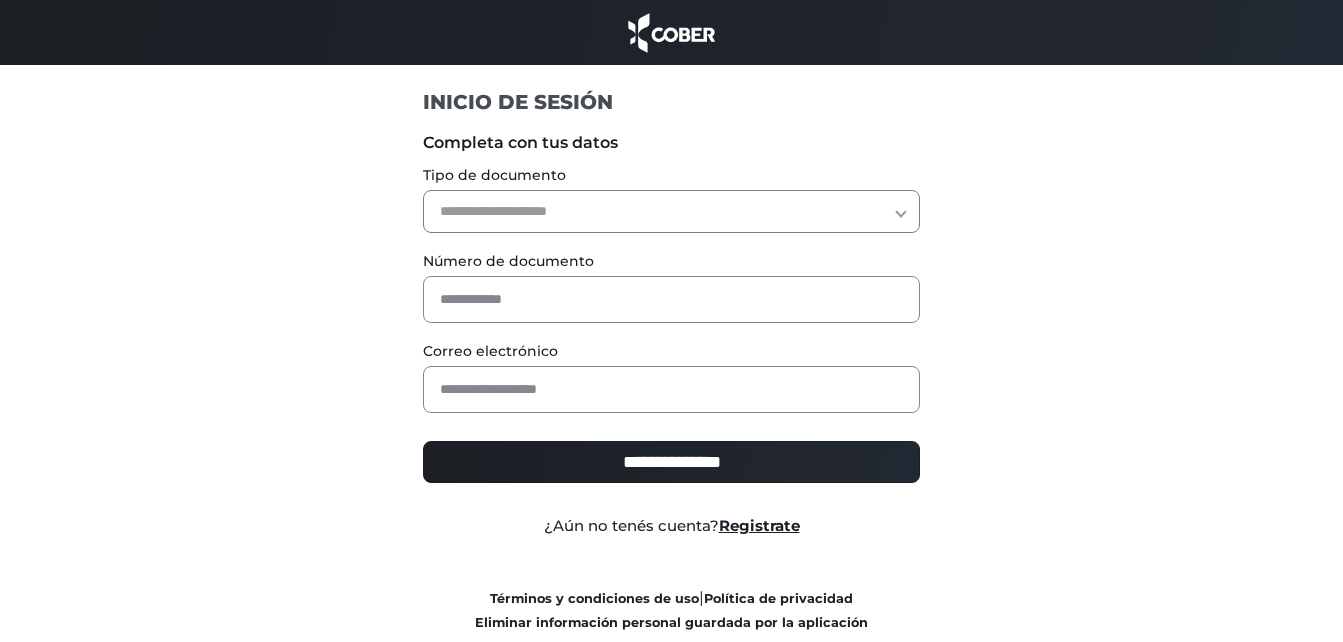 scroll, scrollTop: 0, scrollLeft: 0, axis: both 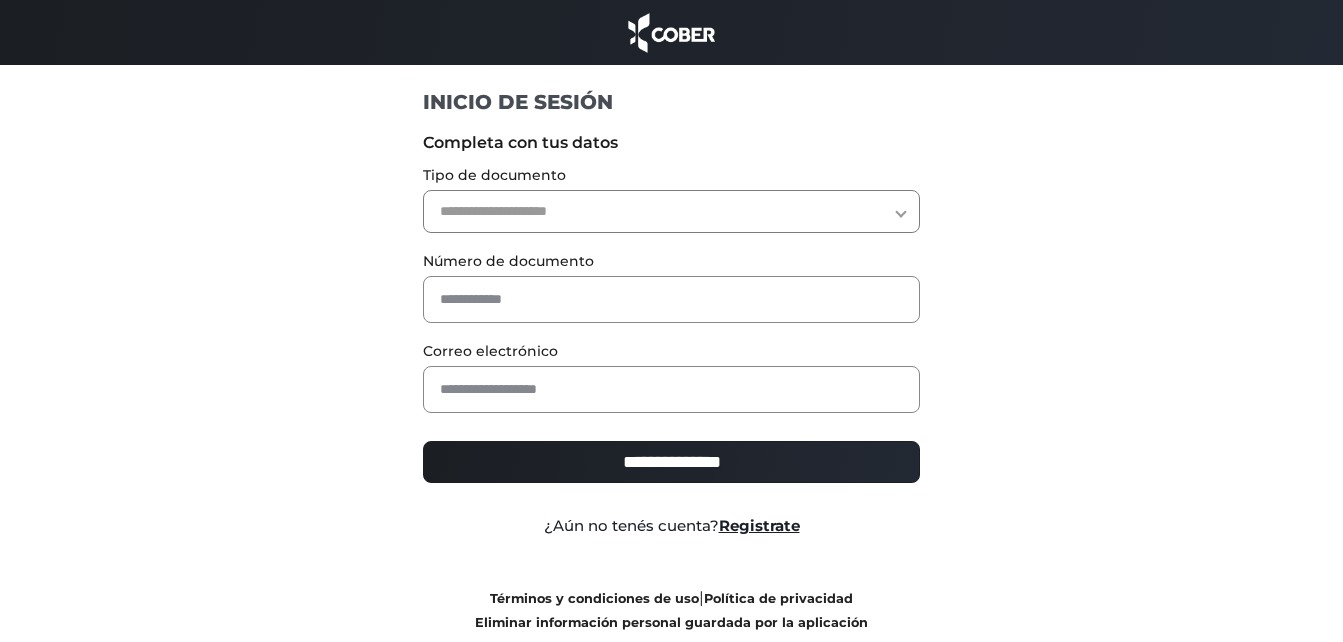 click on "**********" at bounding box center (671, 211) 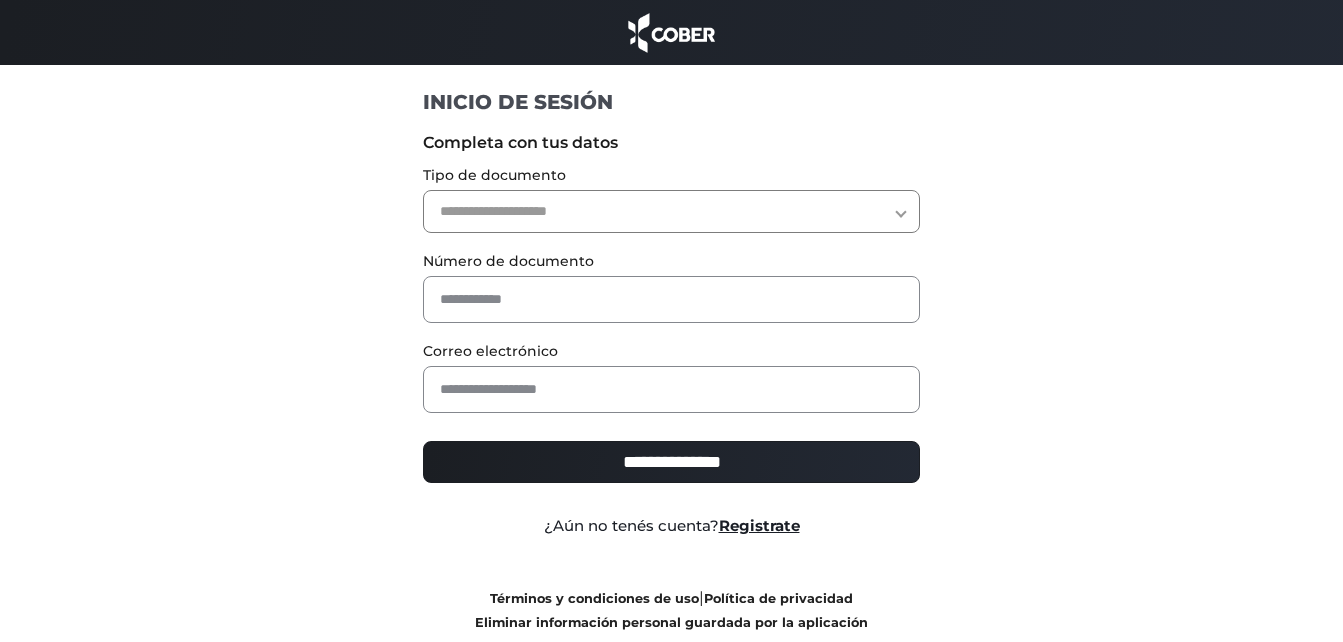 select on "***" 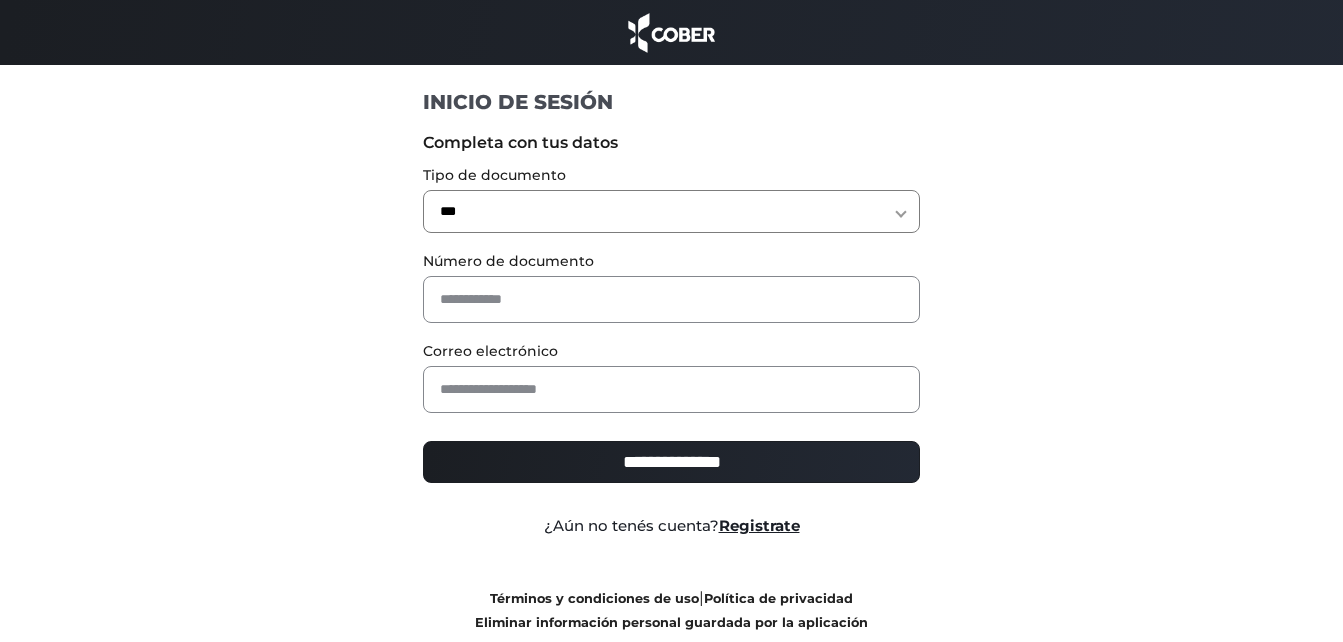 click on "**********" at bounding box center (671, 211) 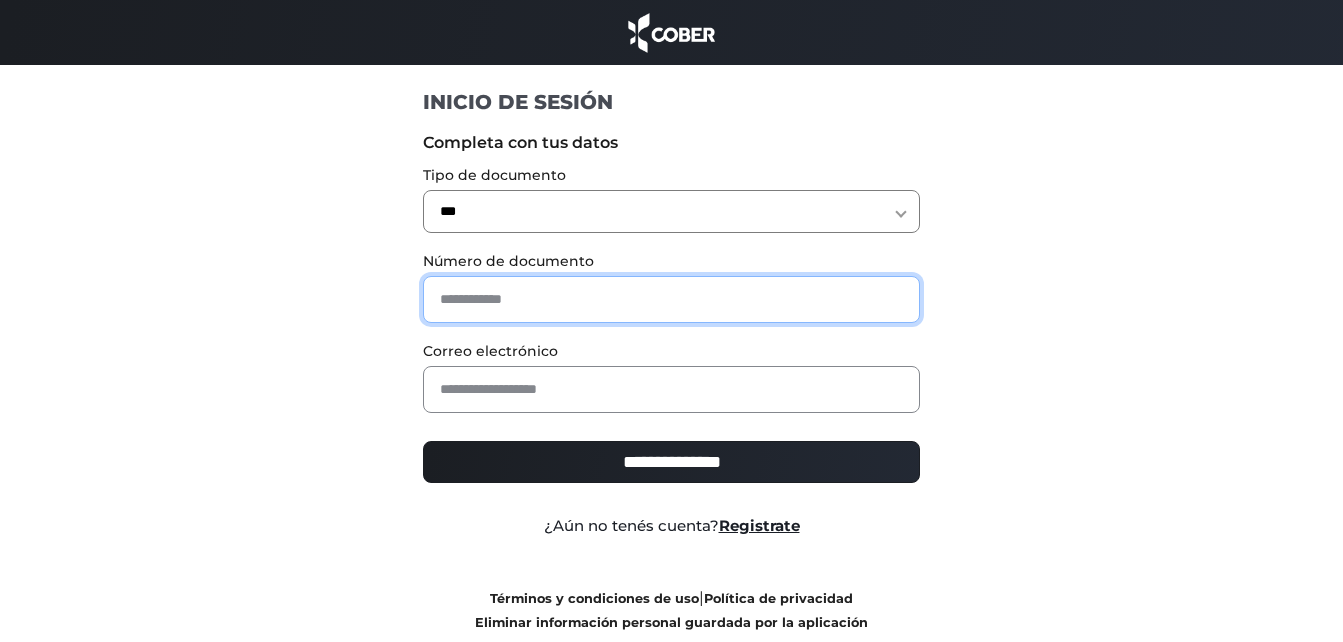click at bounding box center (671, 299) 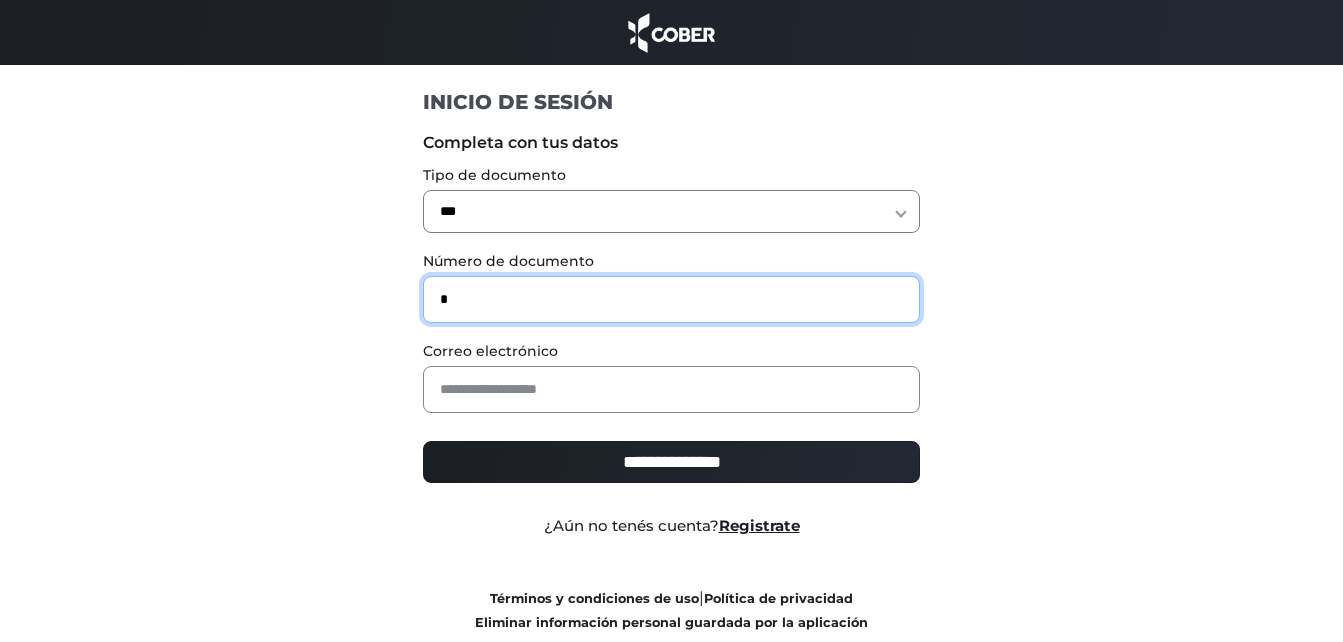 type on "*" 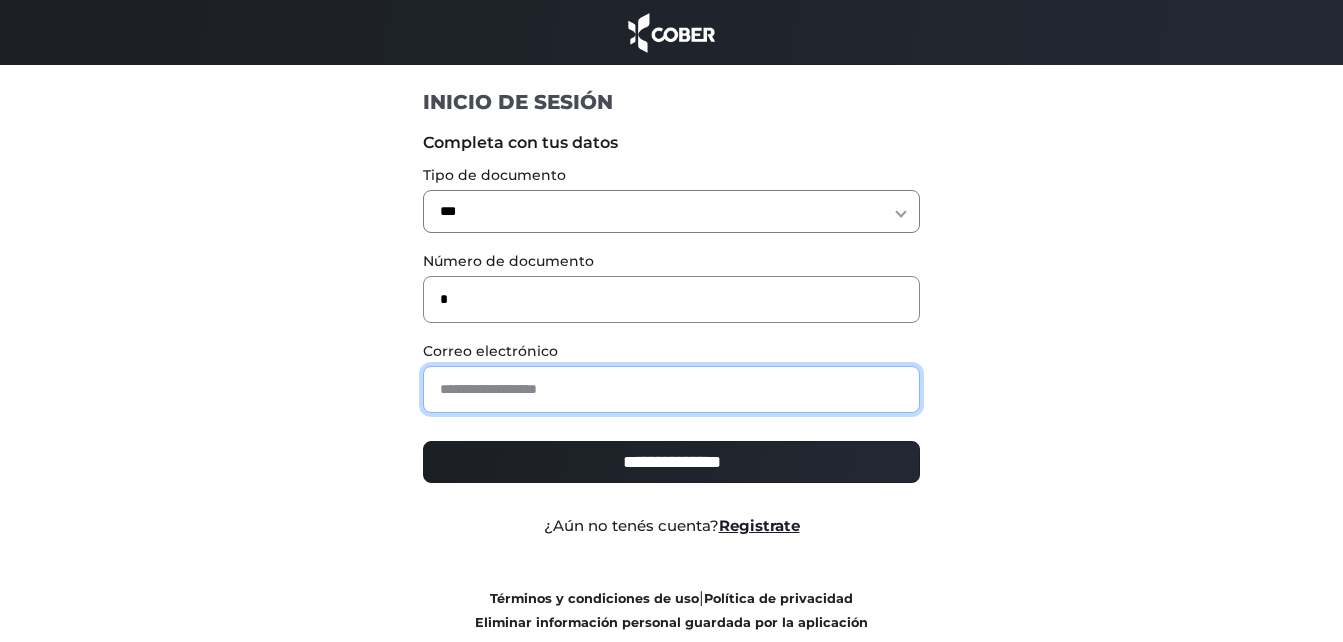 click at bounding box center (671, 389) 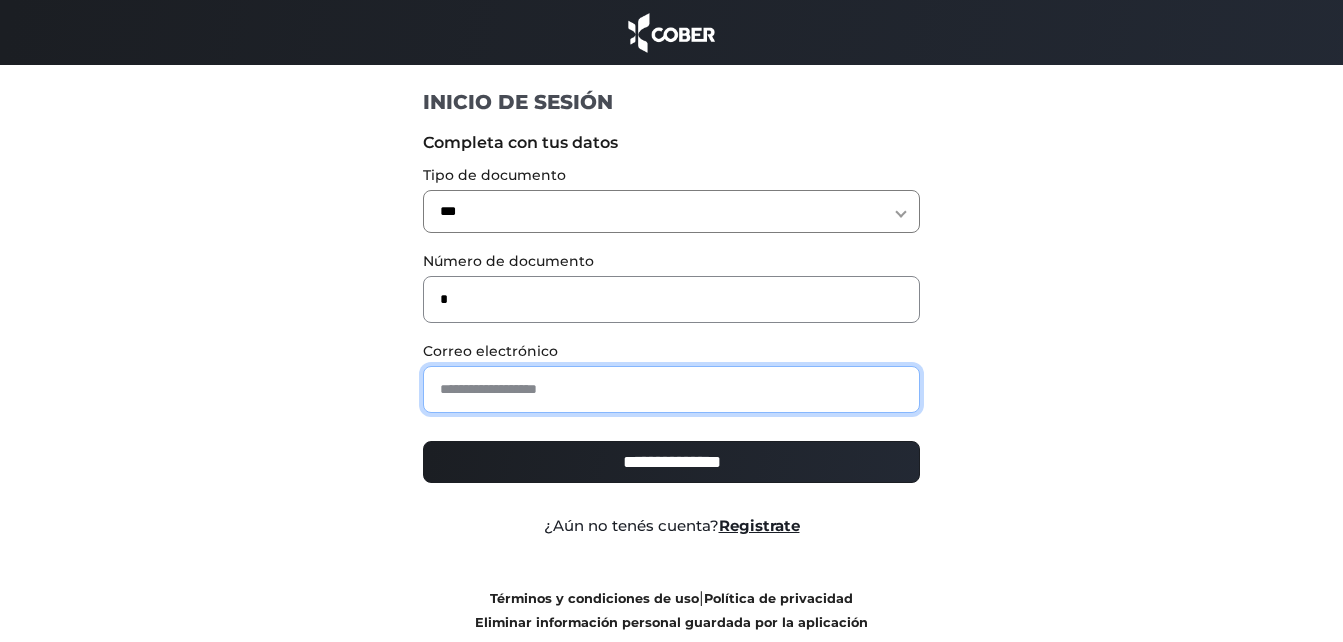 type on "**********" 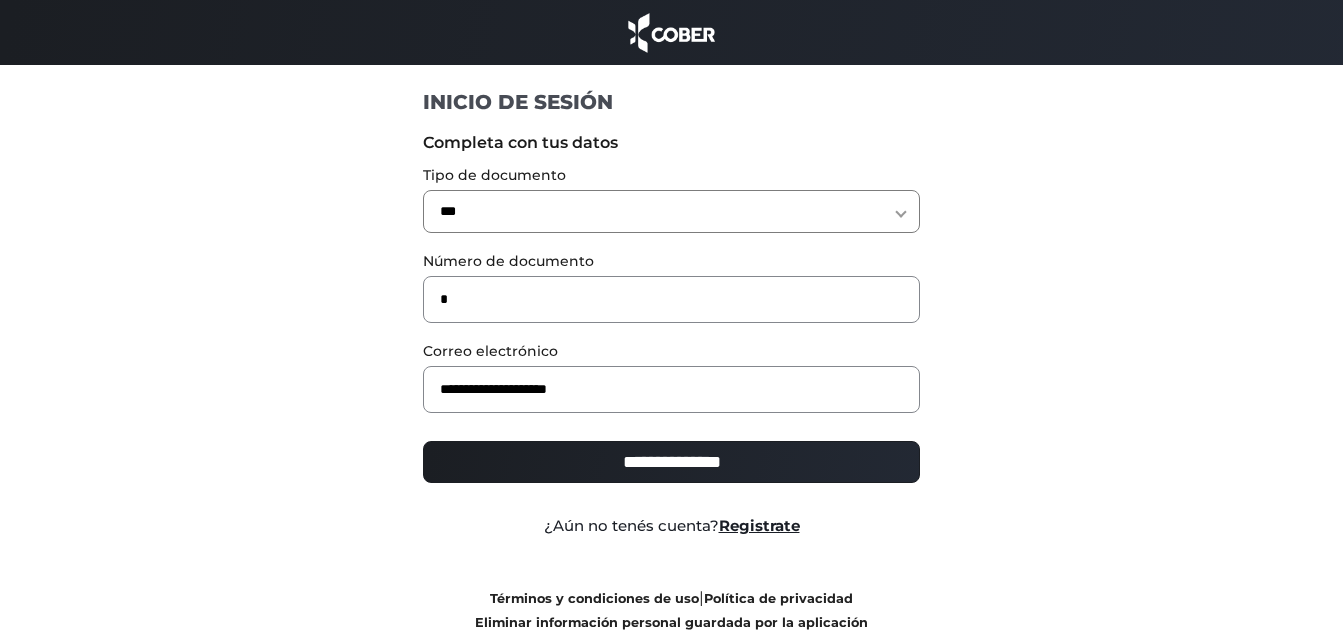 click on "**********" at bounding box center (671, 462) 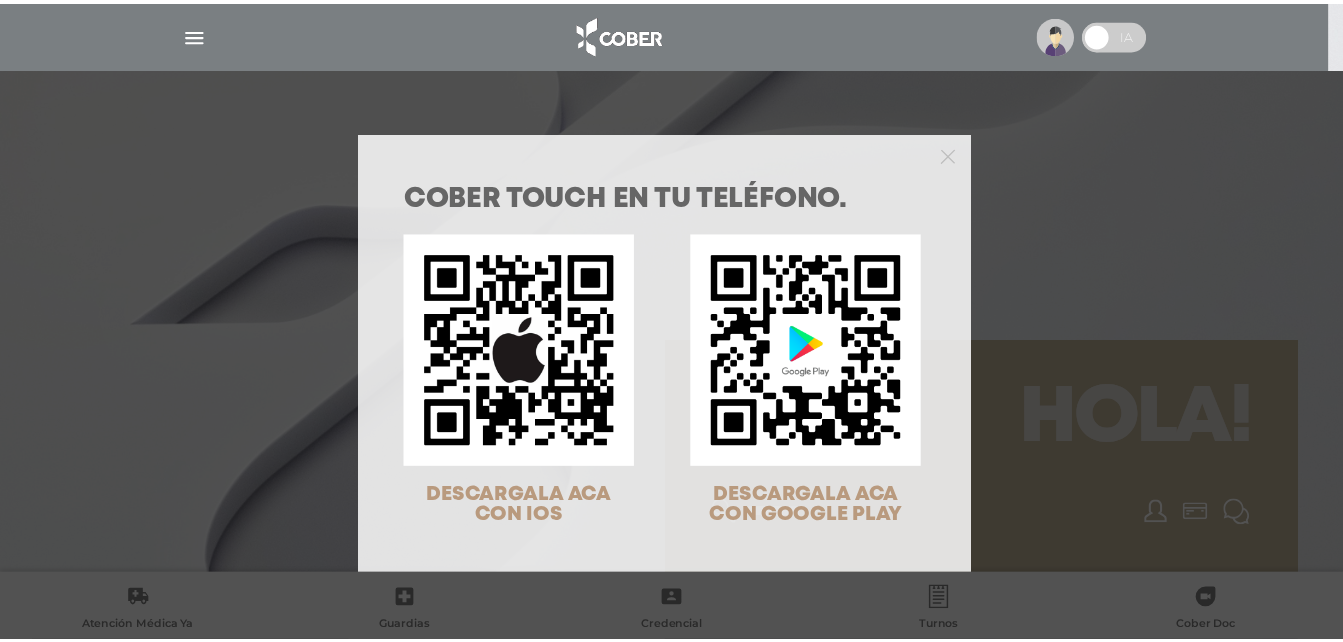 scroll, scrollTop: 0, scrollLeft: 0, axis: both 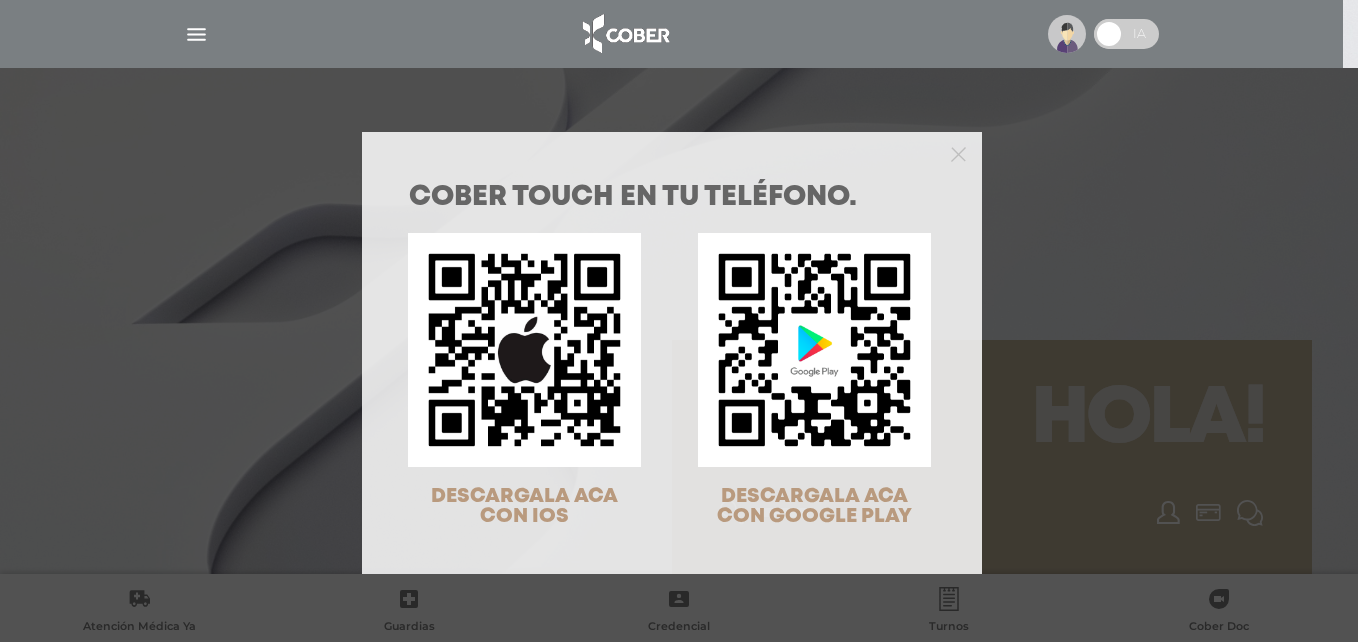 click on "COBER TOUCH en tu teléfono.
DESCARGALA ACA CON IOS
DESCARGALA ACA CON GOOGLE PLAY" at bounding box center (679, 321) 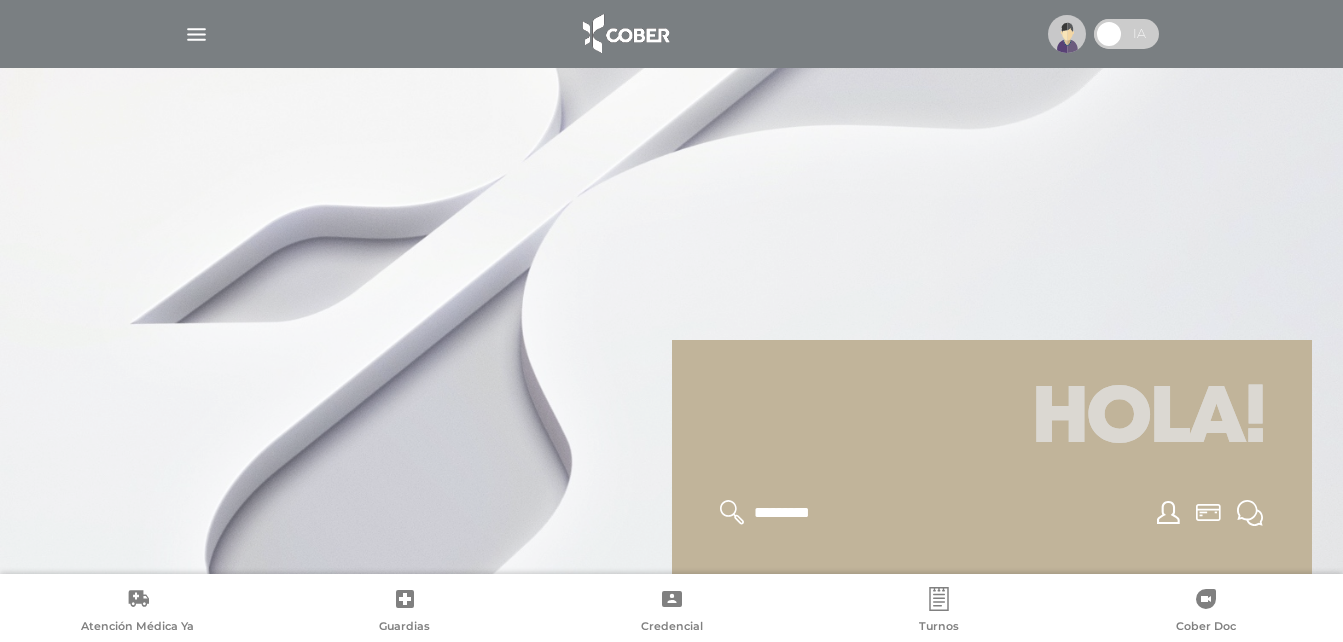 click at bounding box center [196, 34] 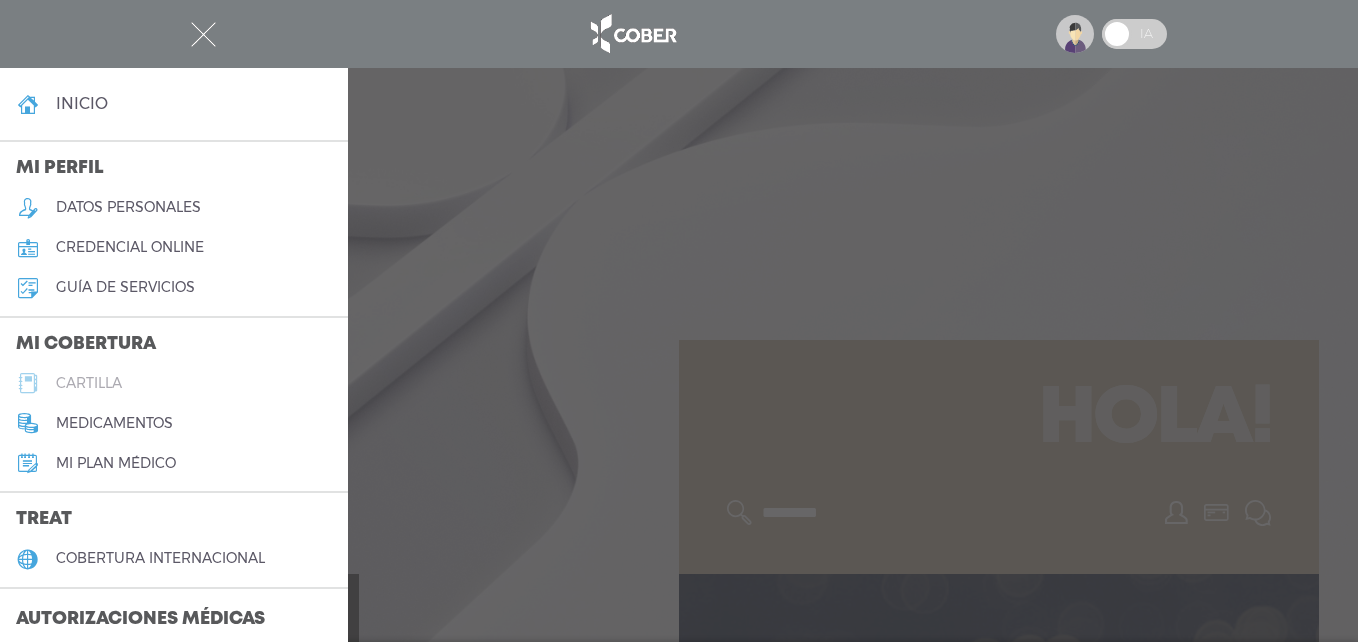 click on "cartilla" at bounding box center [174, 383] 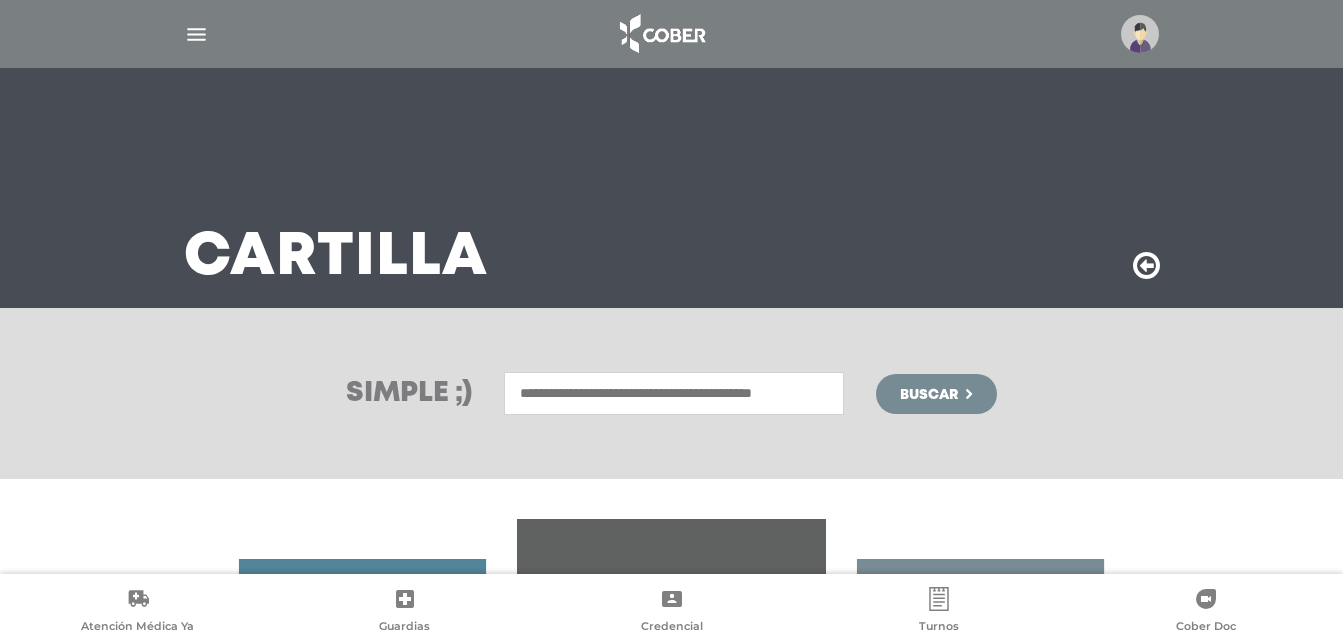 scroll, scrollTop: 0, scrollLeft: 0, axis: both 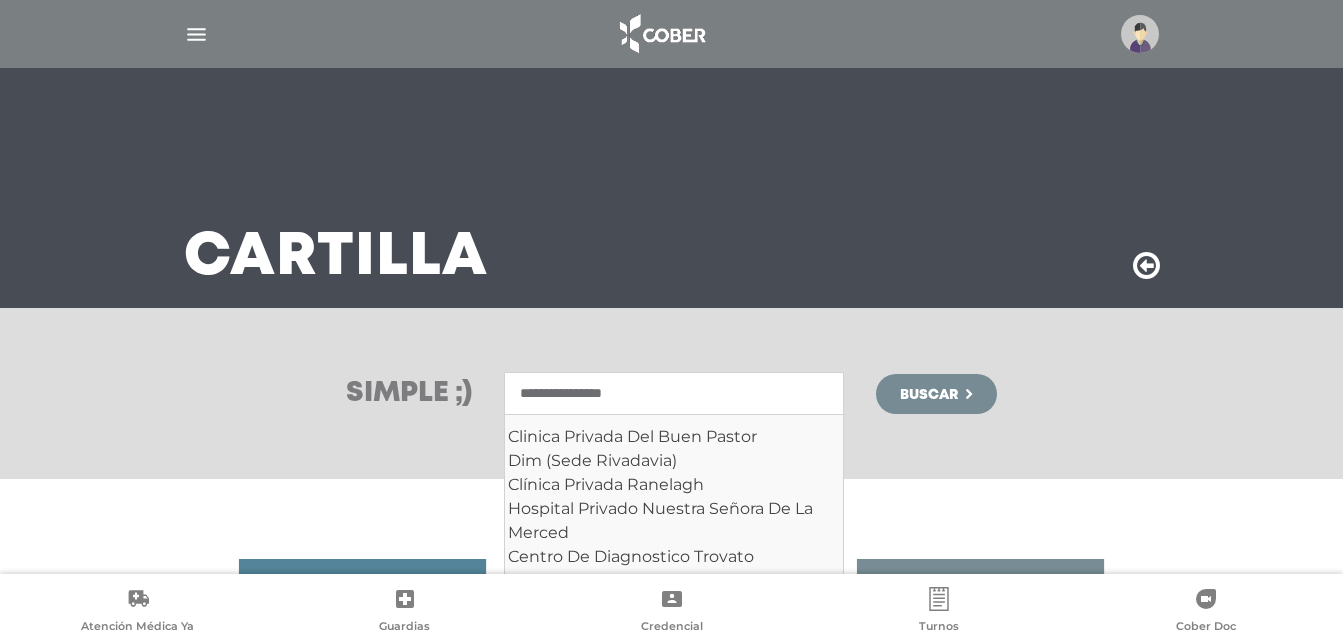 type on "**********" 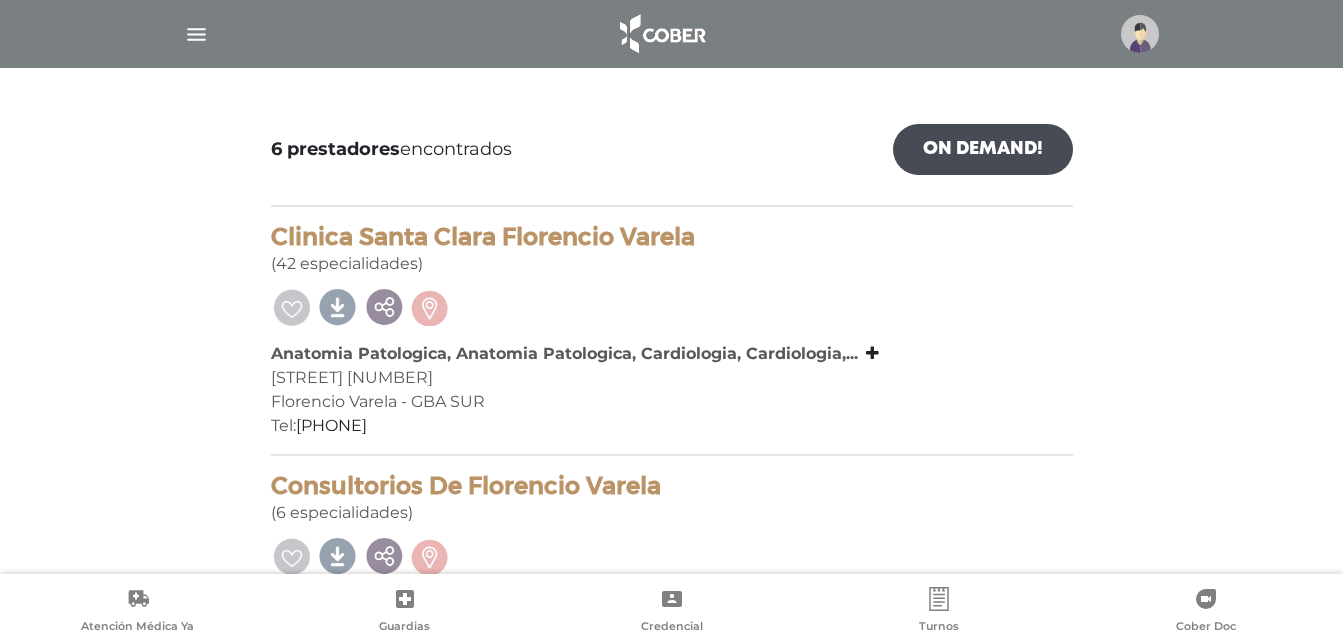 scroll, scrollTop: 0, scrollLeft: 0, axis: both 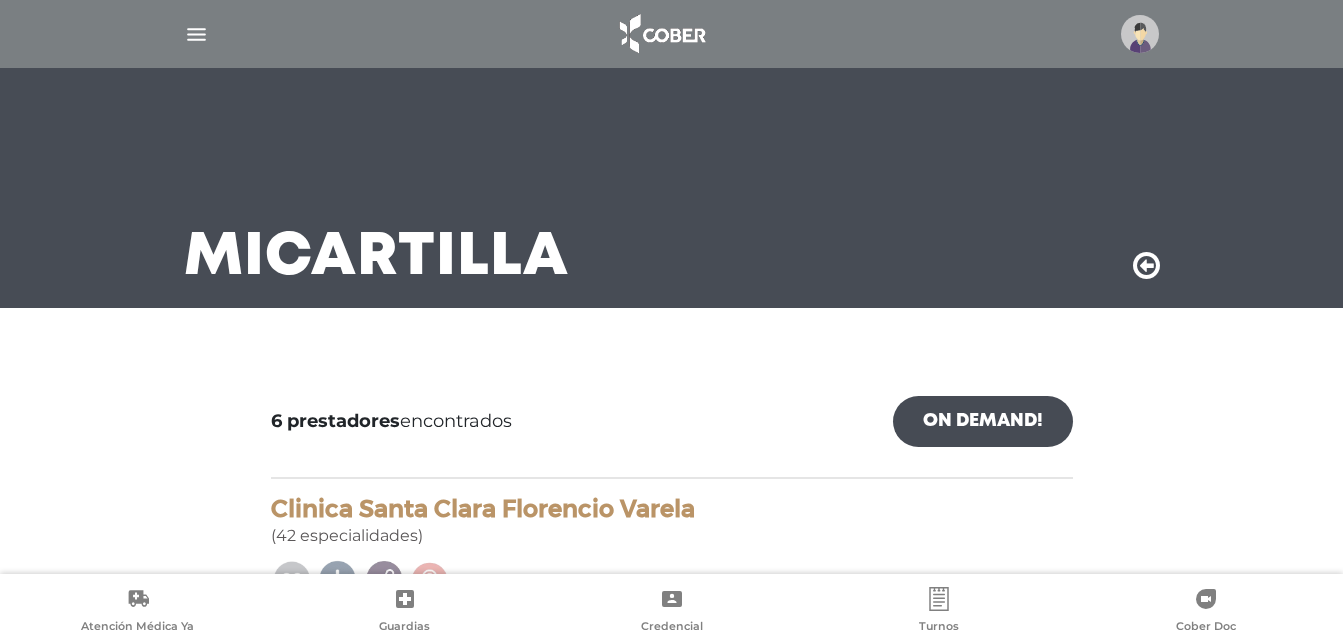 click at bounding box center (196, 34) 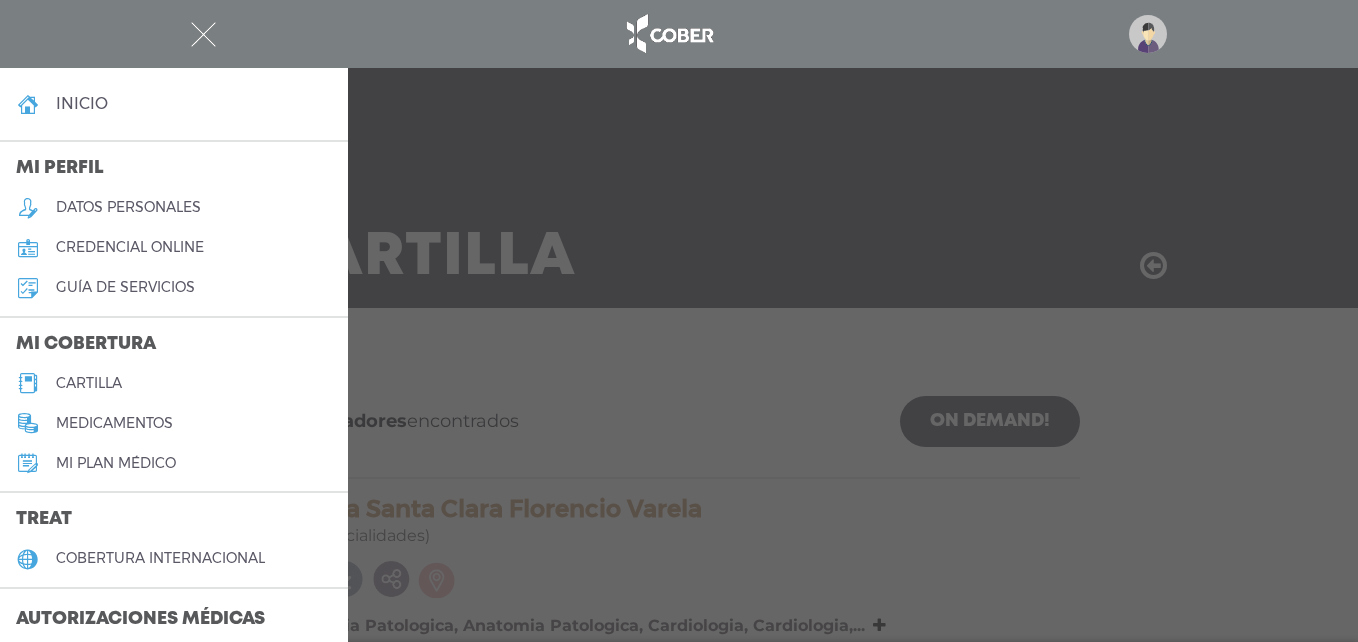 click on "cartilla" at bounding box center [174, 383] 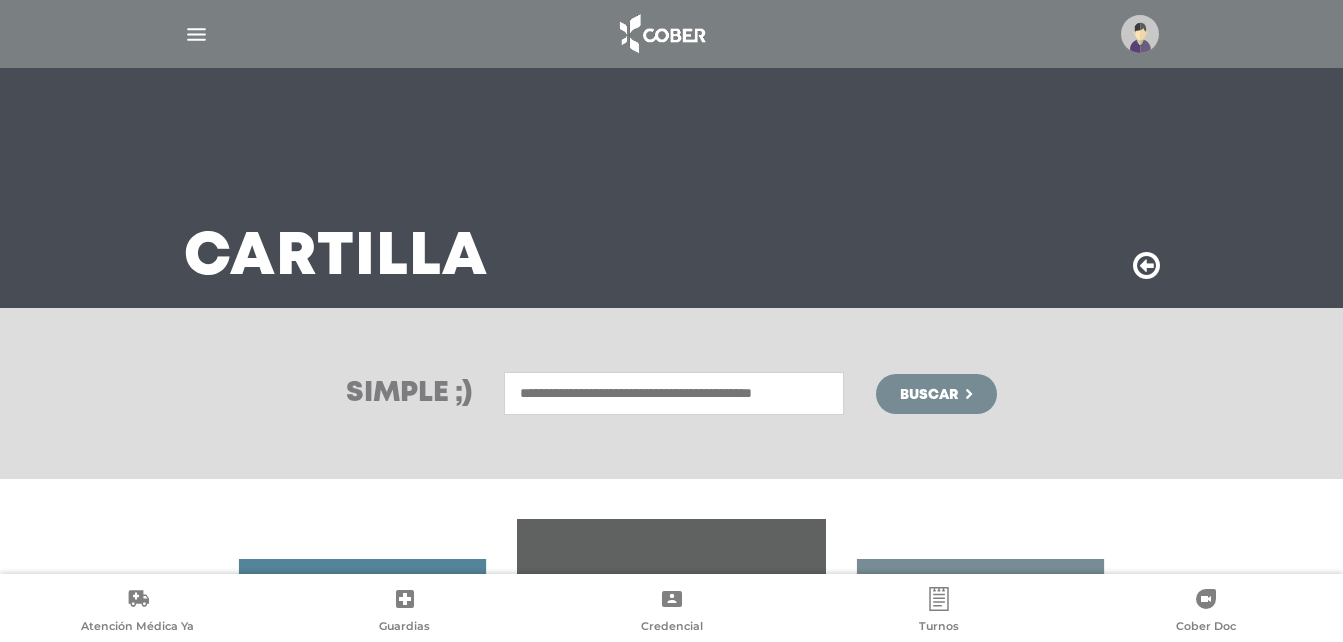 scroll, scrollTop: 0, scrollLeft: 0, axis: both 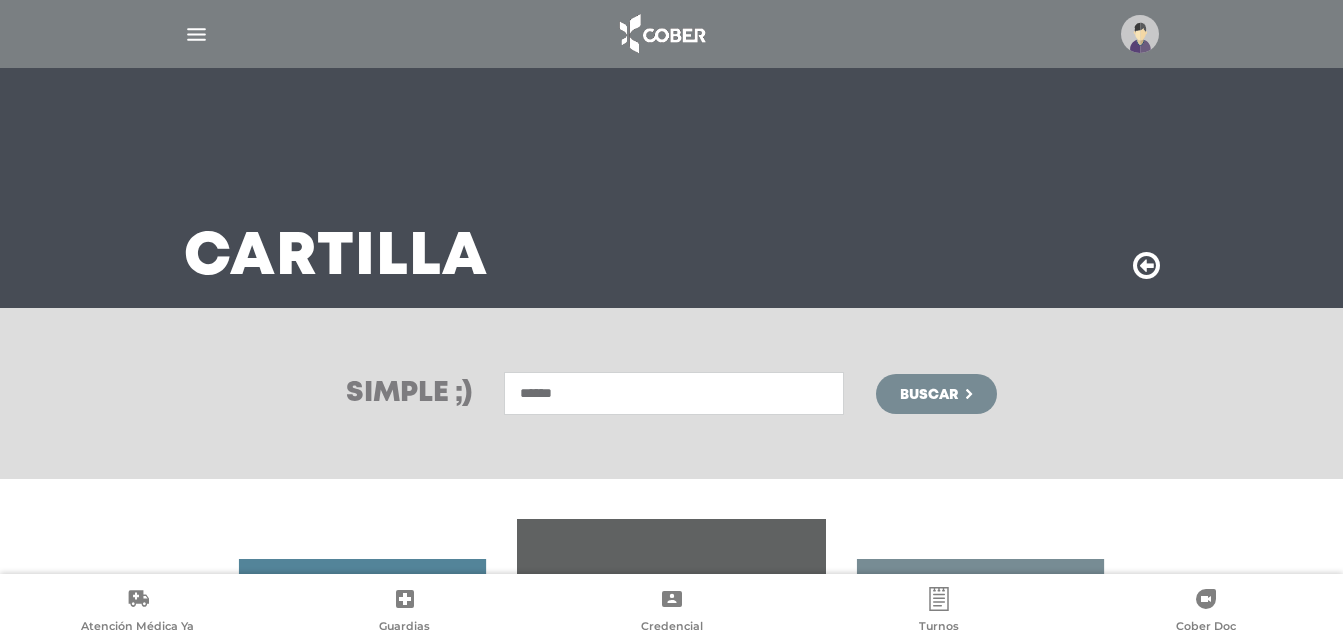 type on "******" 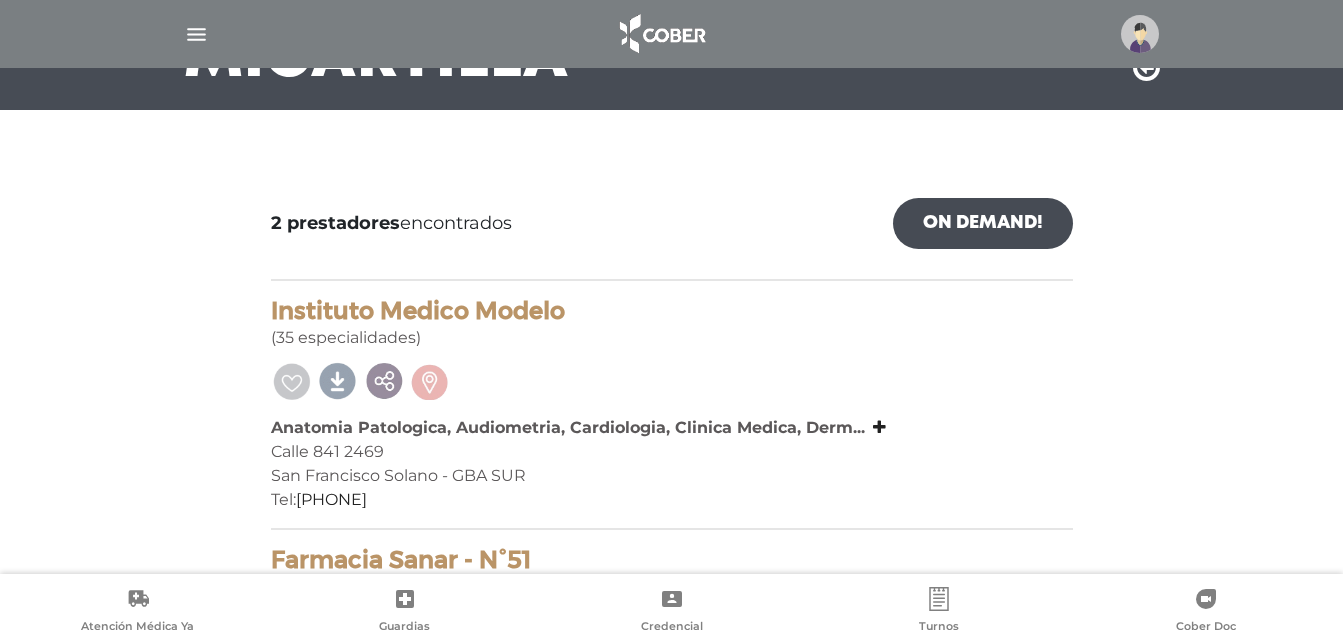 scroll, scrollTop: 200, scrollLeft: 0, axis: vertical 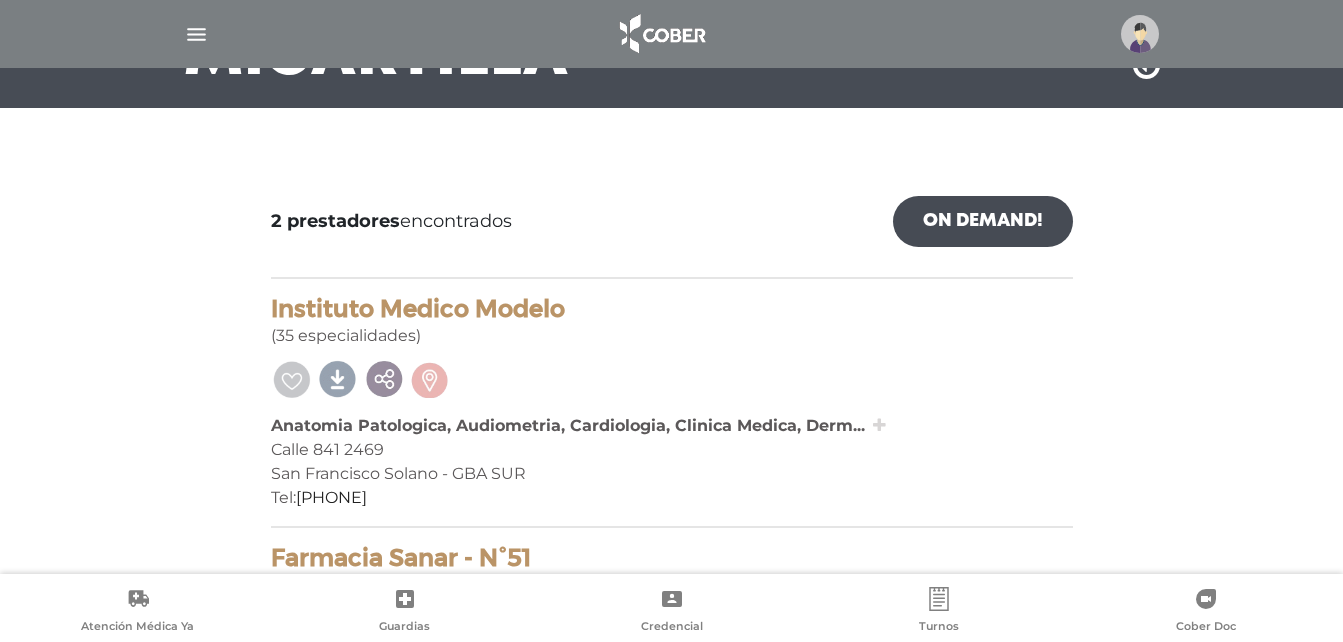 click at bounding box center [877, 425] 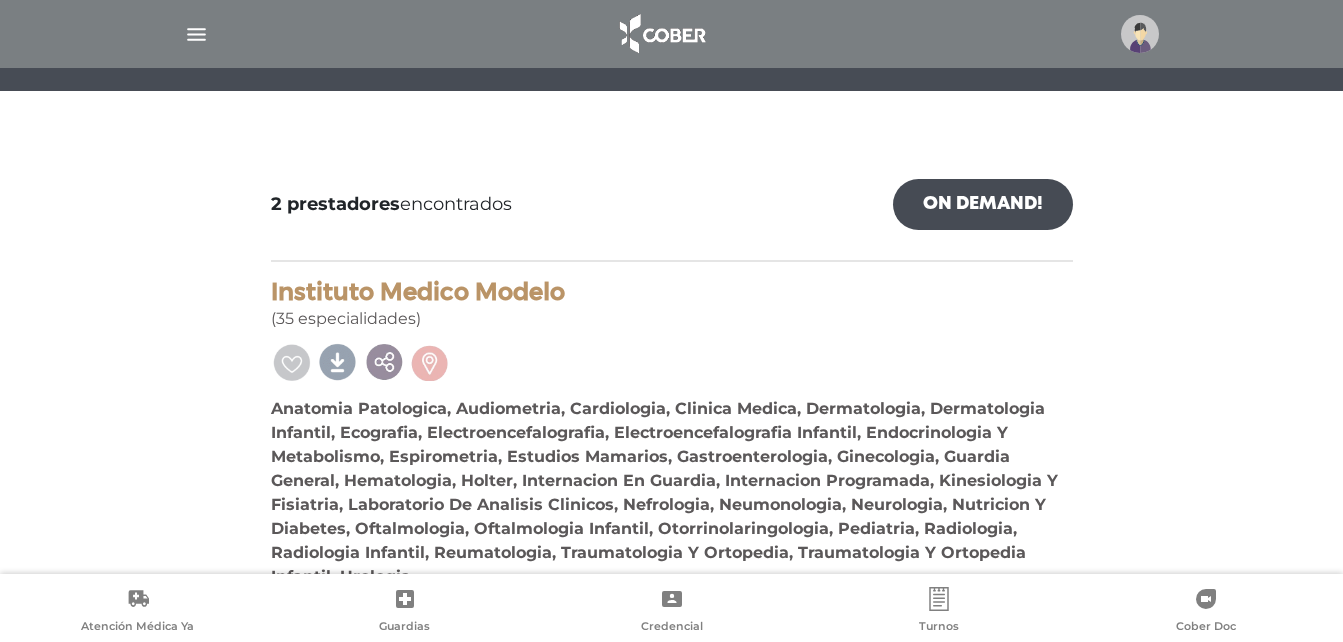 scroll, scrollTop: 263, scrollLeft: 0, axis: vertical 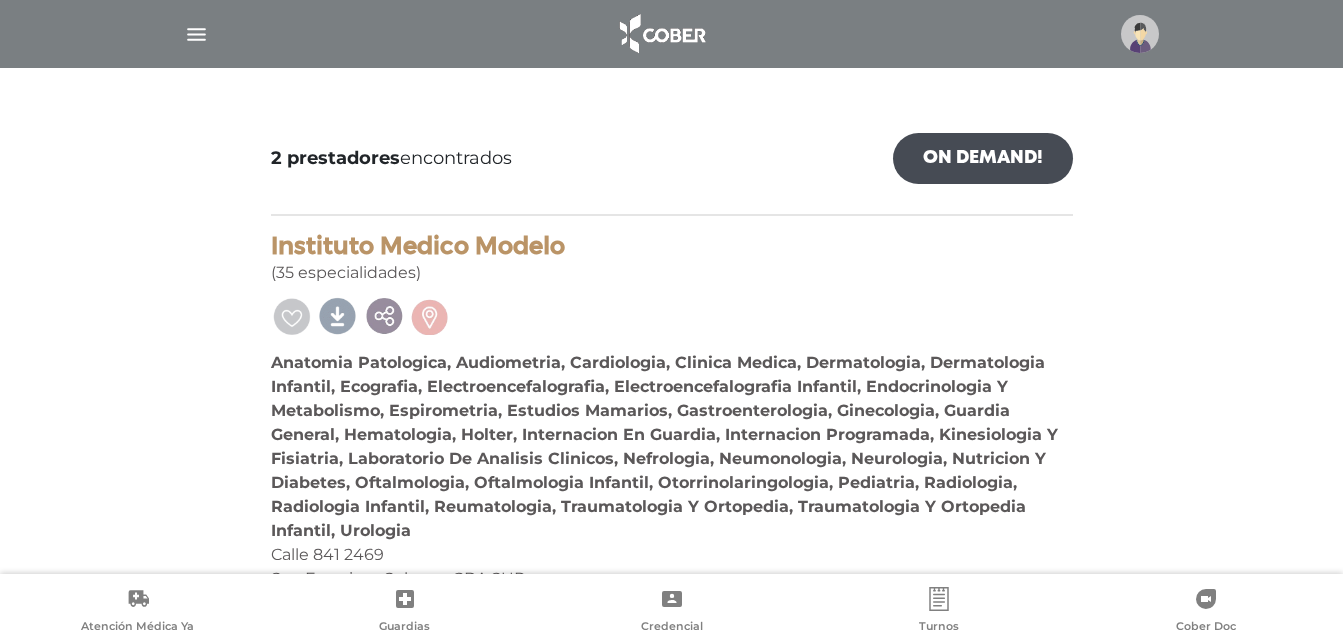 click at bounding box center [196, 34] 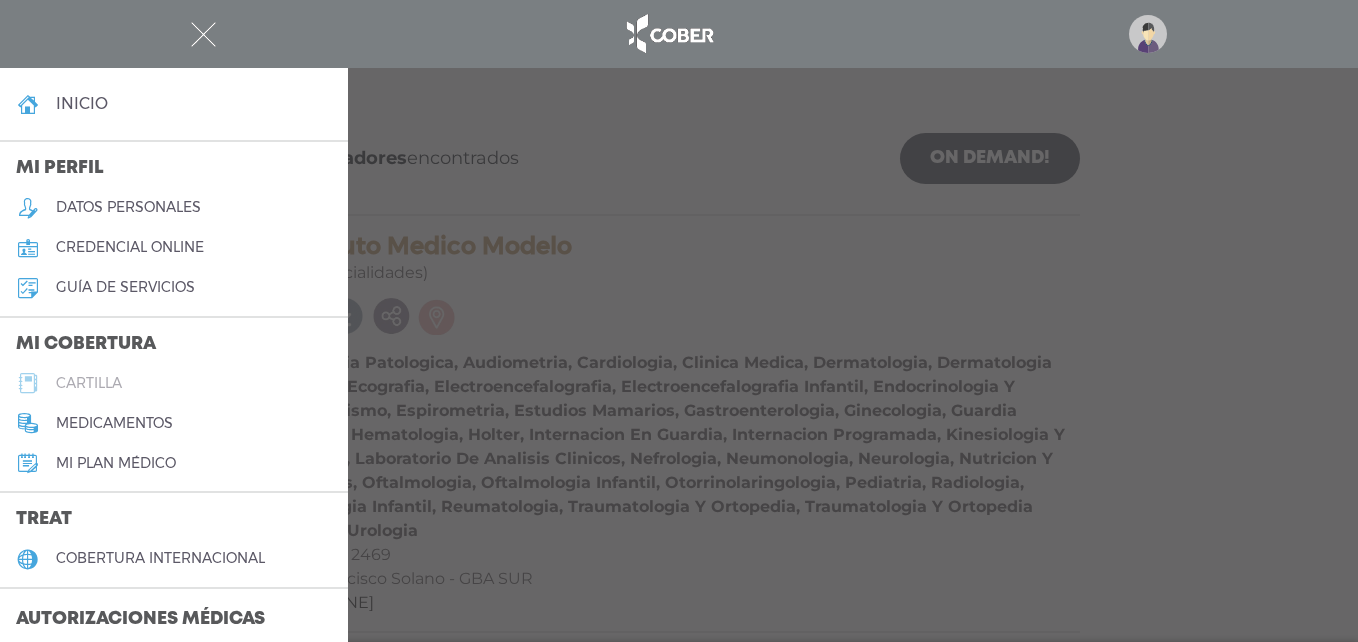 click on "cartilla" at bounding box center [89, 383] 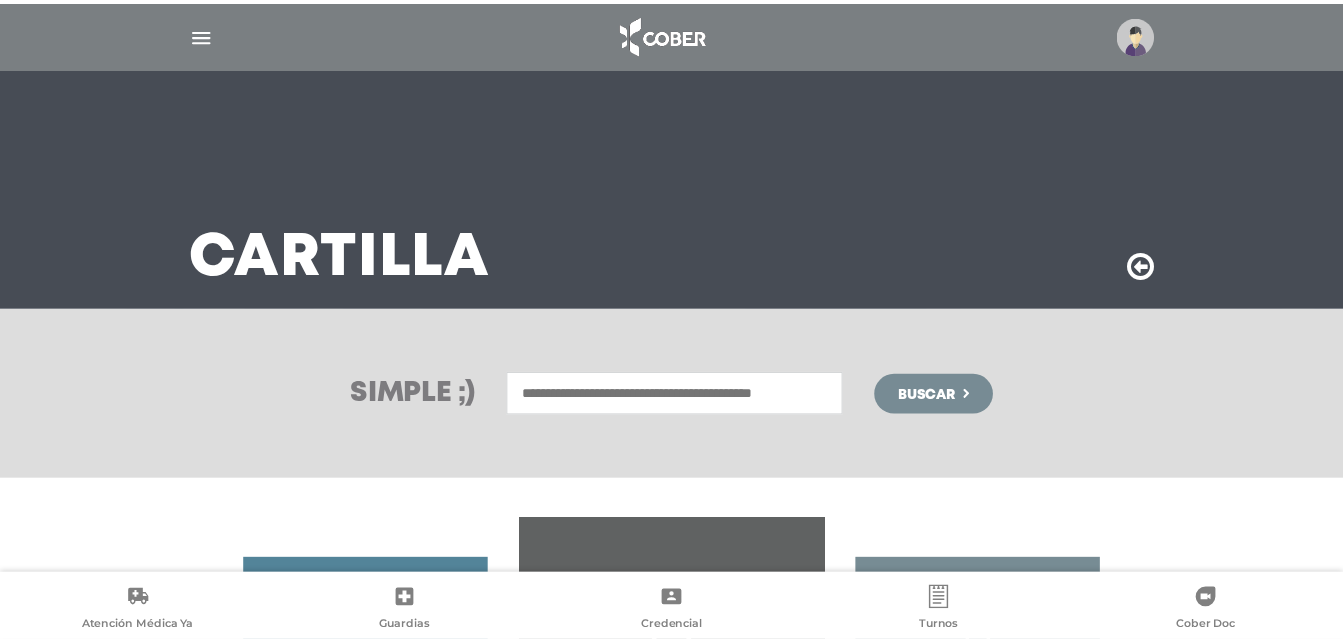 scroll, scrollTop: 0, scrollLeft: 0, axis: both 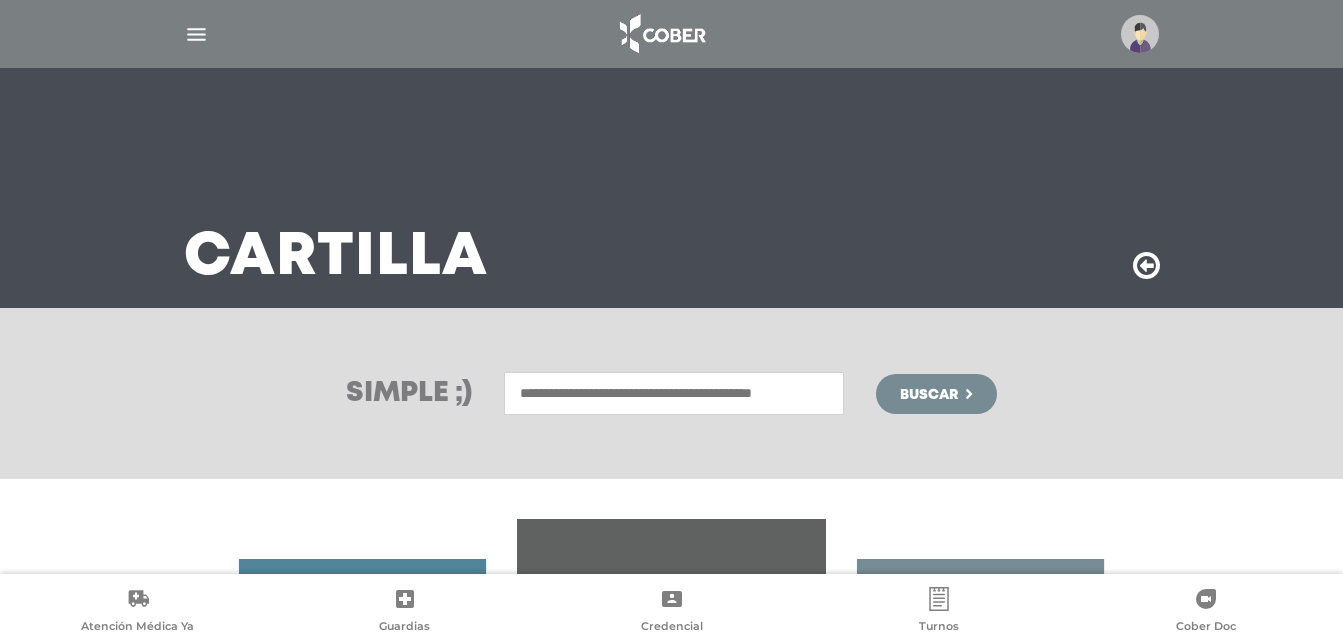 drag, startPoint x: 741, startPoint y: 394, endPoint x: 736, endPoint y: 361, distance: 33.37664 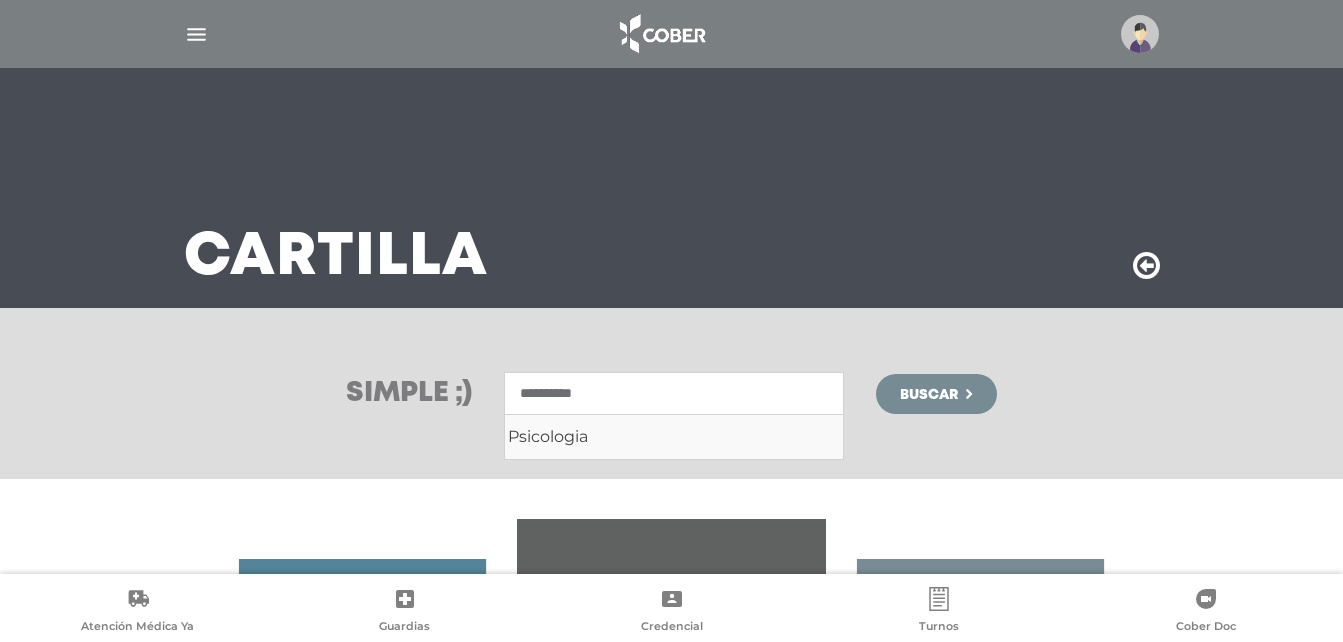 type on "**********" 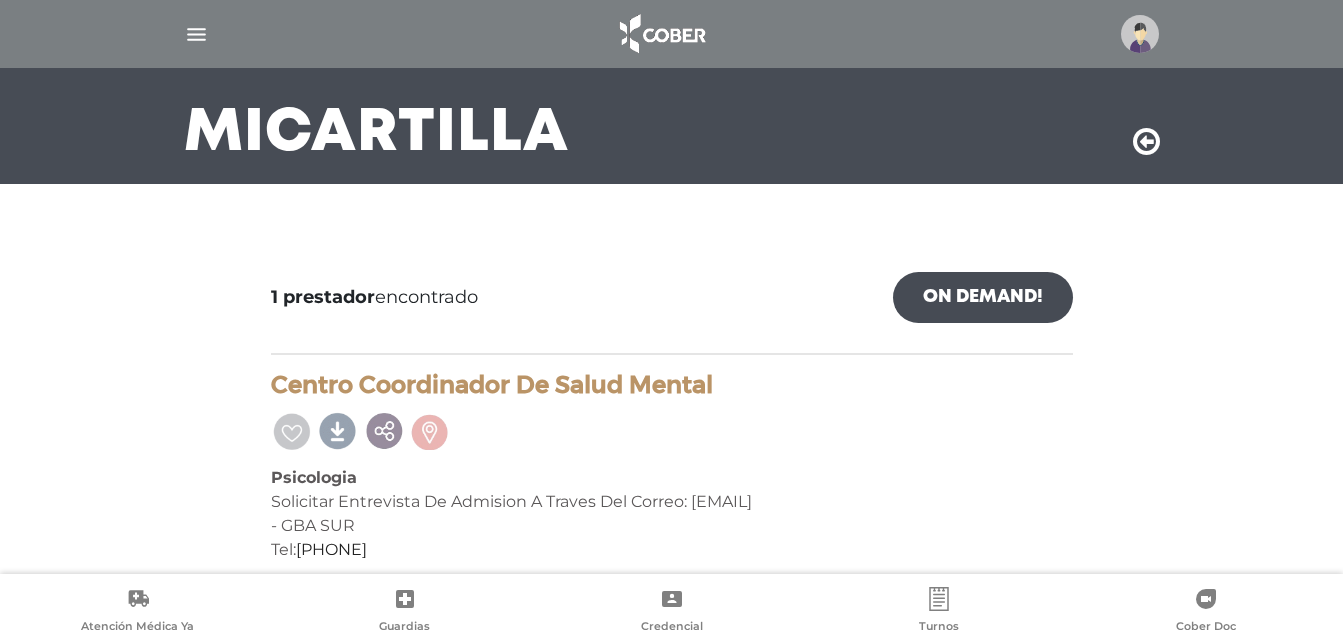 scroll, scrollTop: 146, scrollLeft: 0, axis: vertical 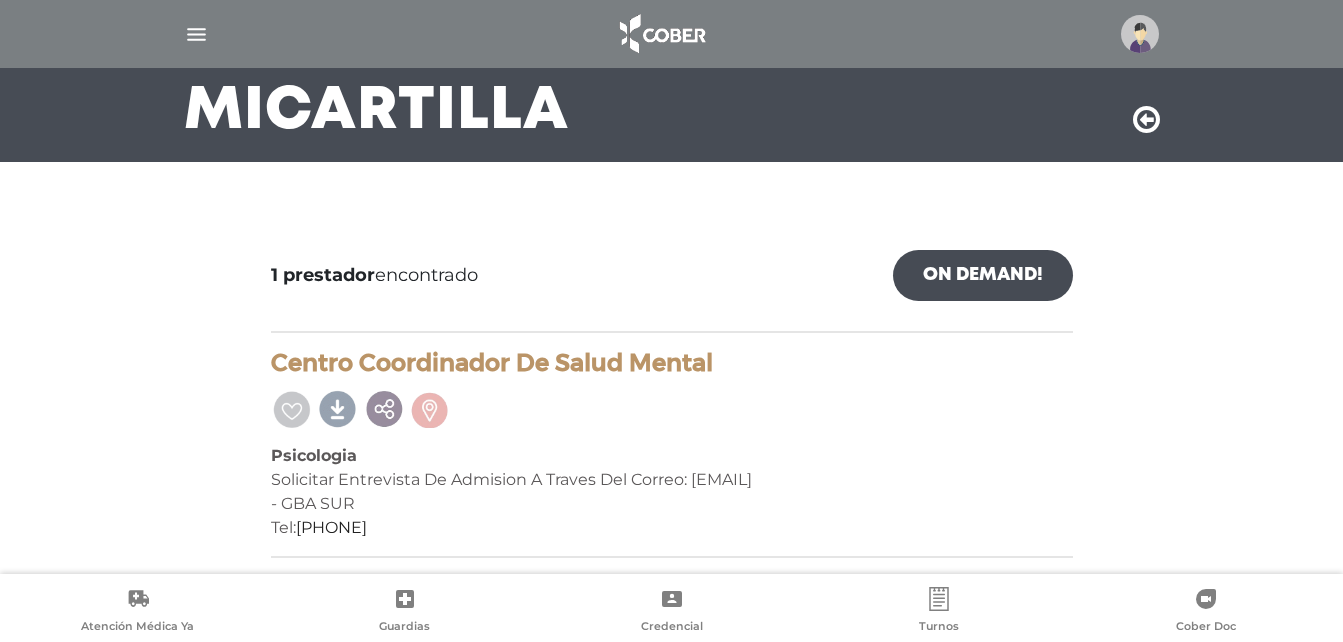 click at bounding box center (196, 34) 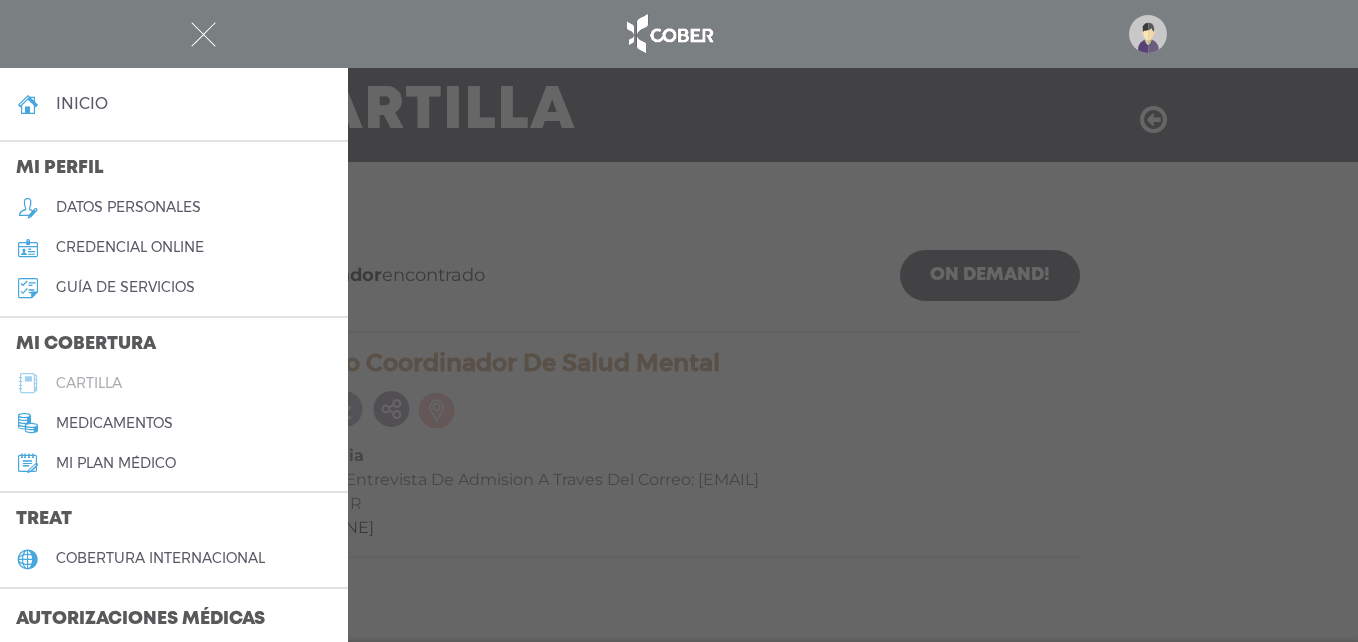 click on "cartilla" at bounding box center (174, 383) 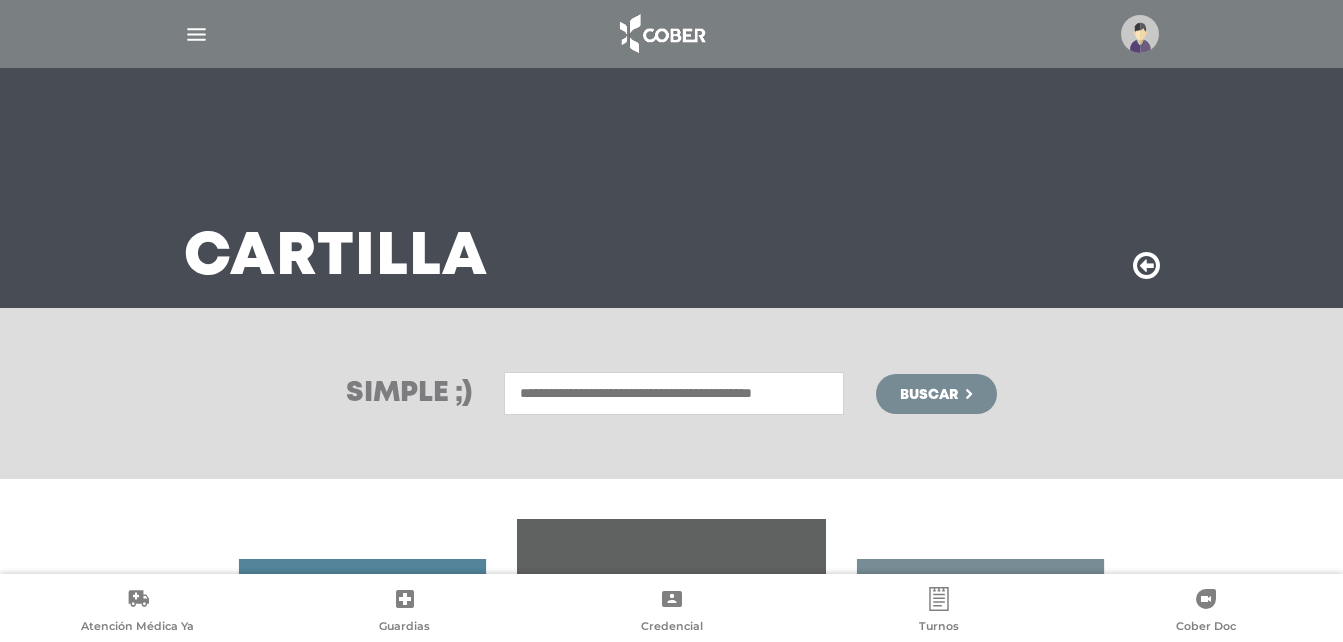 scroll, scrollTop: 0, scrollLeft: 0, axis: both 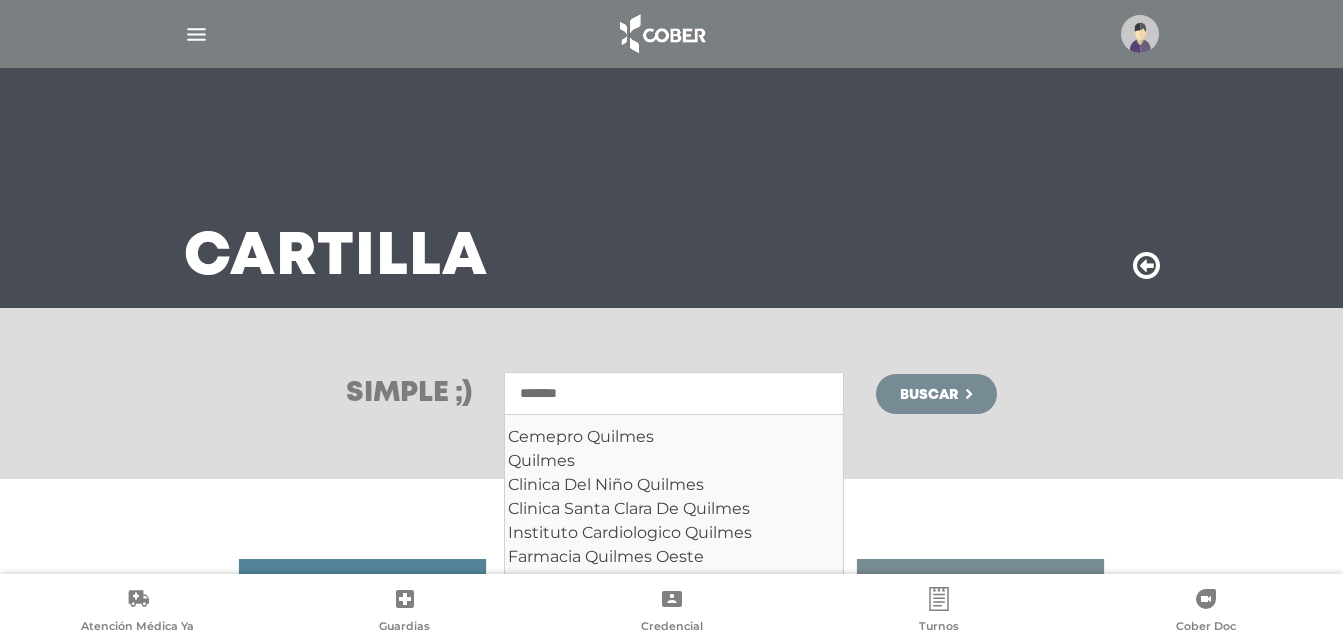 type on "*******" 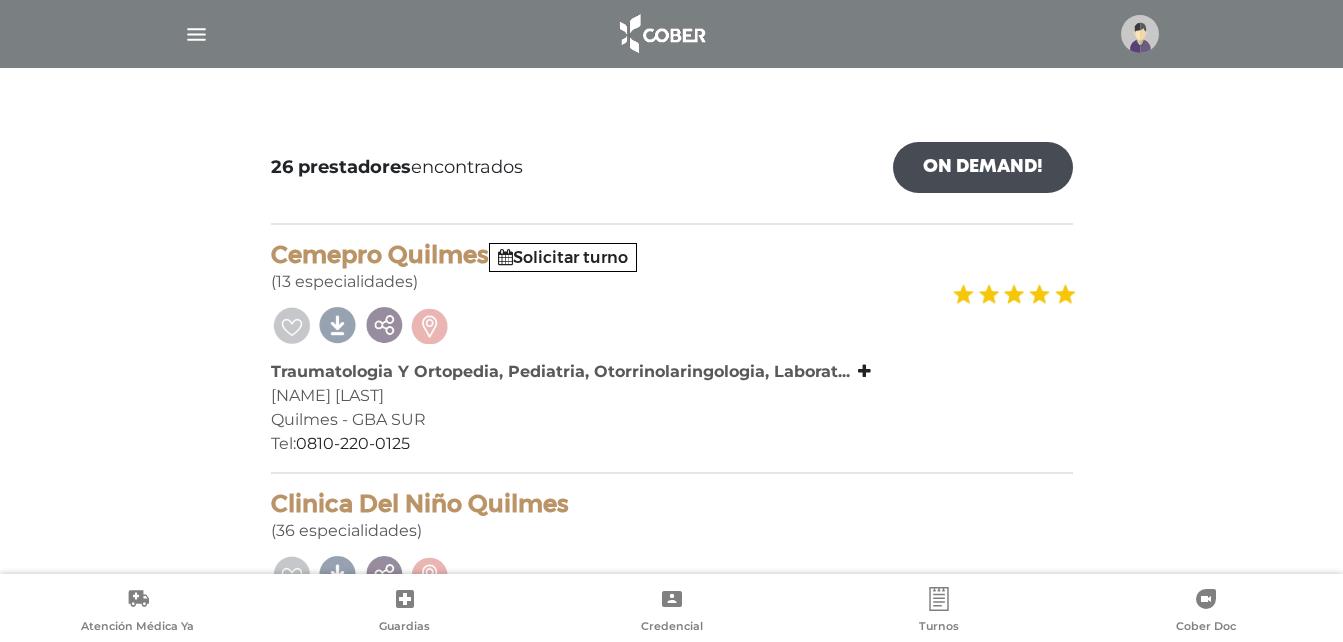 scroll, scrollTop: 300, scrollLeft: 0, axis: vertical 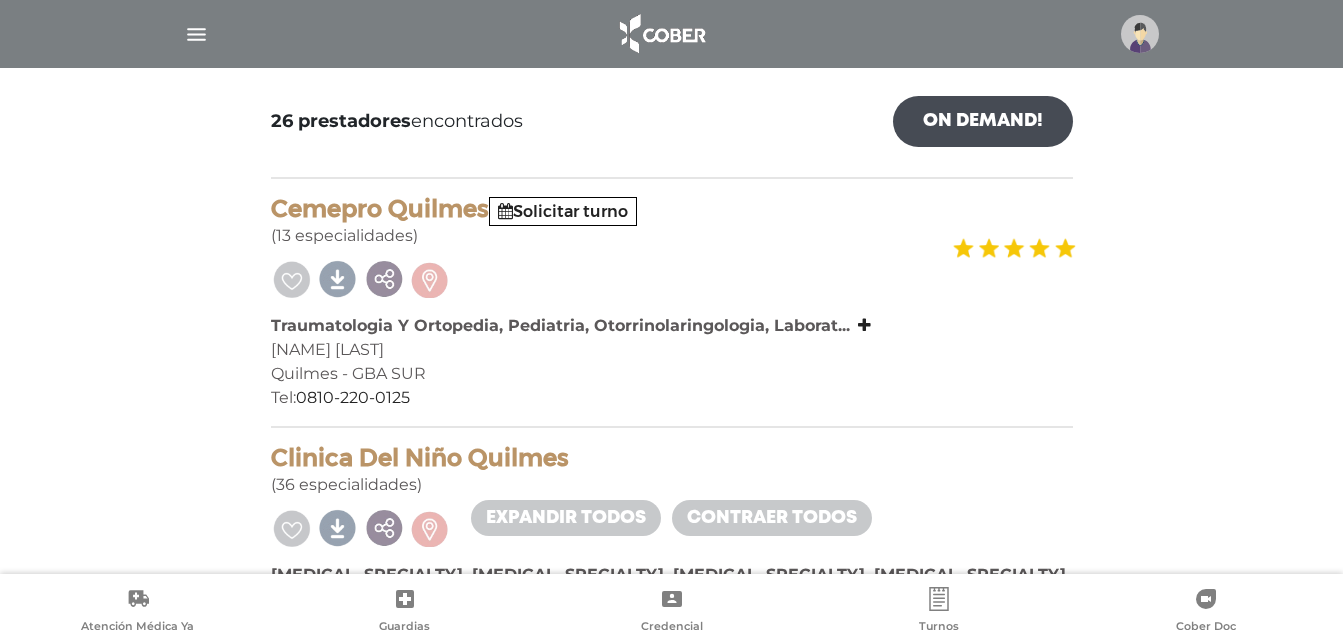 click on "[MEDICAL_SPECIALTY] Y [MEDICAL_SPECIALTY], [MEDICAL_SPECIALTY], [MEDICAL_SPECIALTY], [MEDICAL_SPECIALTY] ...   [MEDICAL_SPECIALTY] Y [MEDICAL_SPECIALTY], [MEDICAL_SPECIALTY], [MEDICAL_SPECIALTY], [MEDICAL_SPECIALTY], [MEDICAL_SPECIALTY], [MEDICAL_SPECIALTY], [MEDICAL_SPECIALTY], [MEDICAL_SPECIALTY], [MEDICAL_SPECIALTY], [MEDICAL_SPECIALTY], [MEDICAL_SPECIALTY], [MEDICAL_SPECIALTY], [MEDICAL_SPECIALTY]" at bounding box center (672, 326) 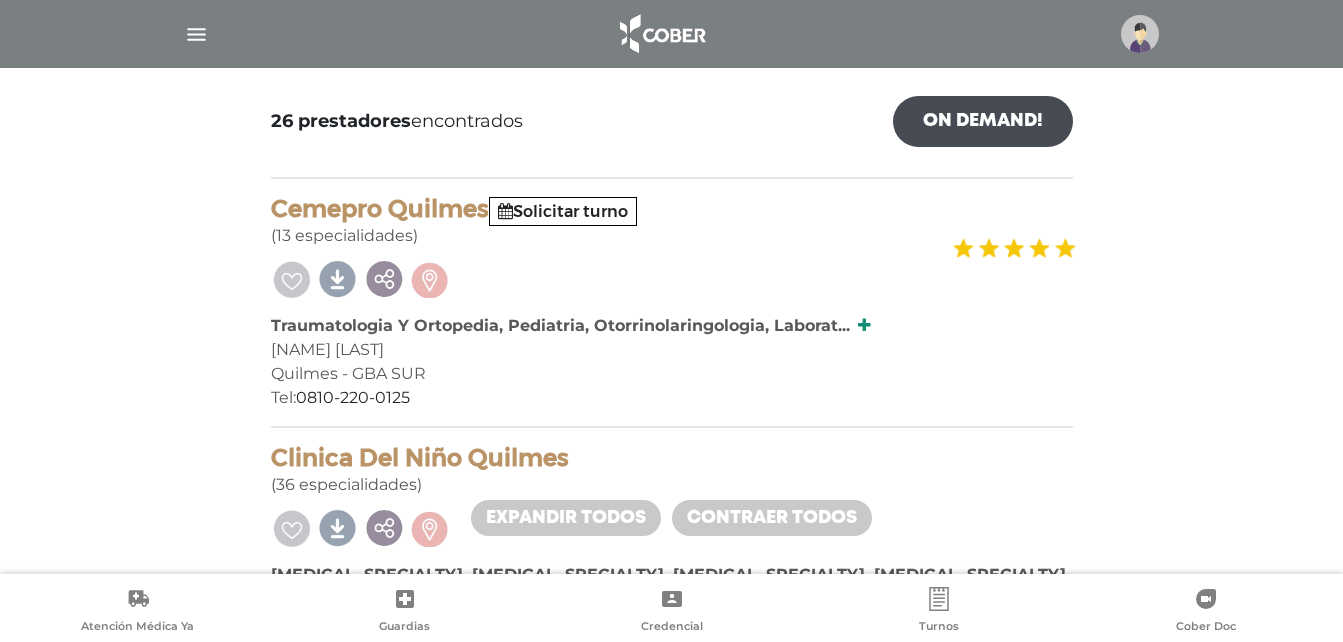 click at bounding box center (864, 325) 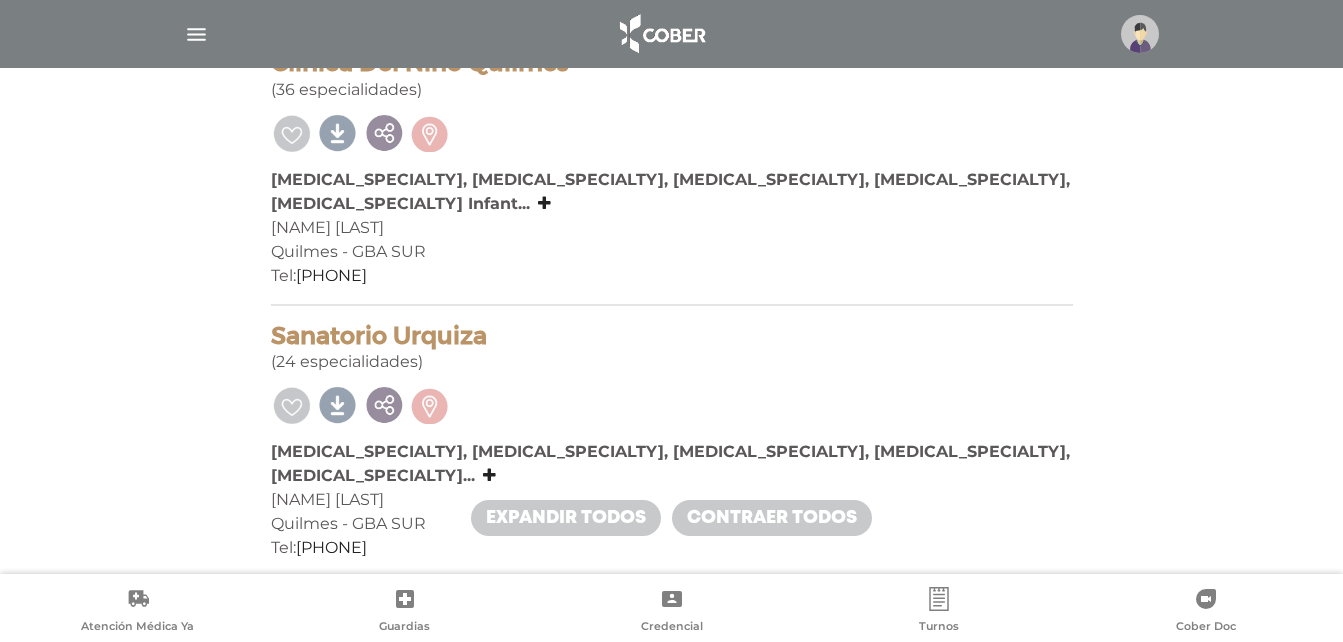 scroll, scrollTop: 800, scrollLeft: 0, axis: vertical 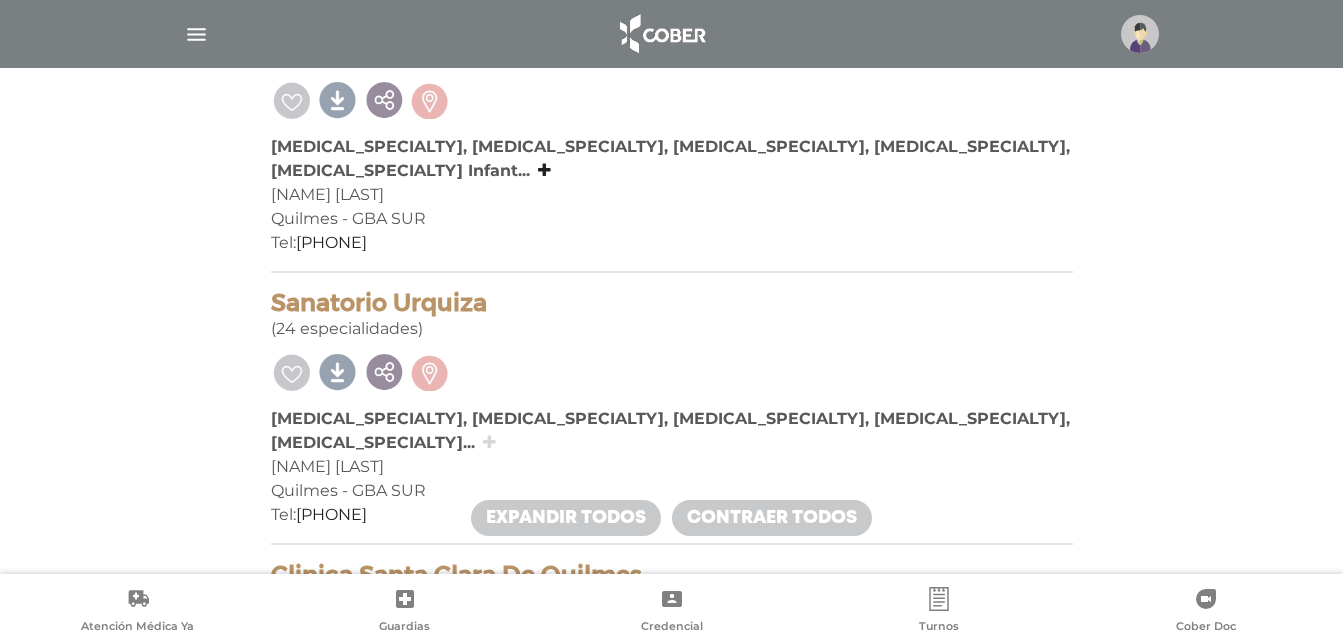 click at bounding box center [489, 442] 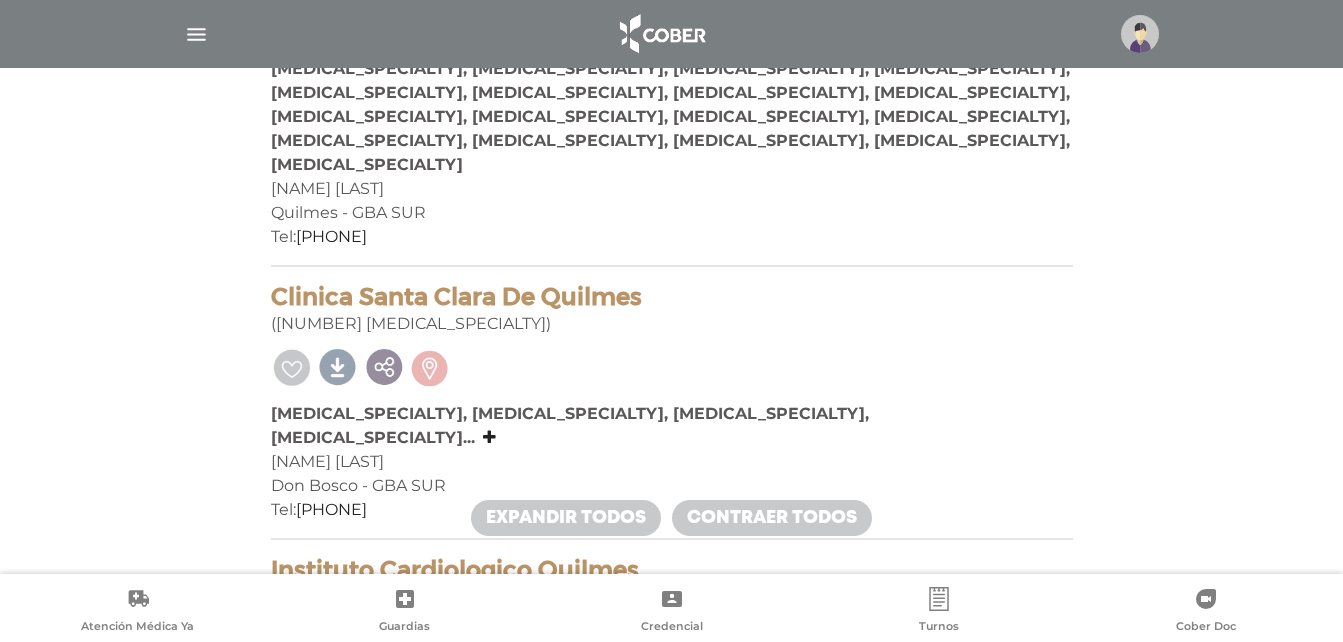 scroll, scrollTop: 1200, scrollLeft: 0, axis: vertical 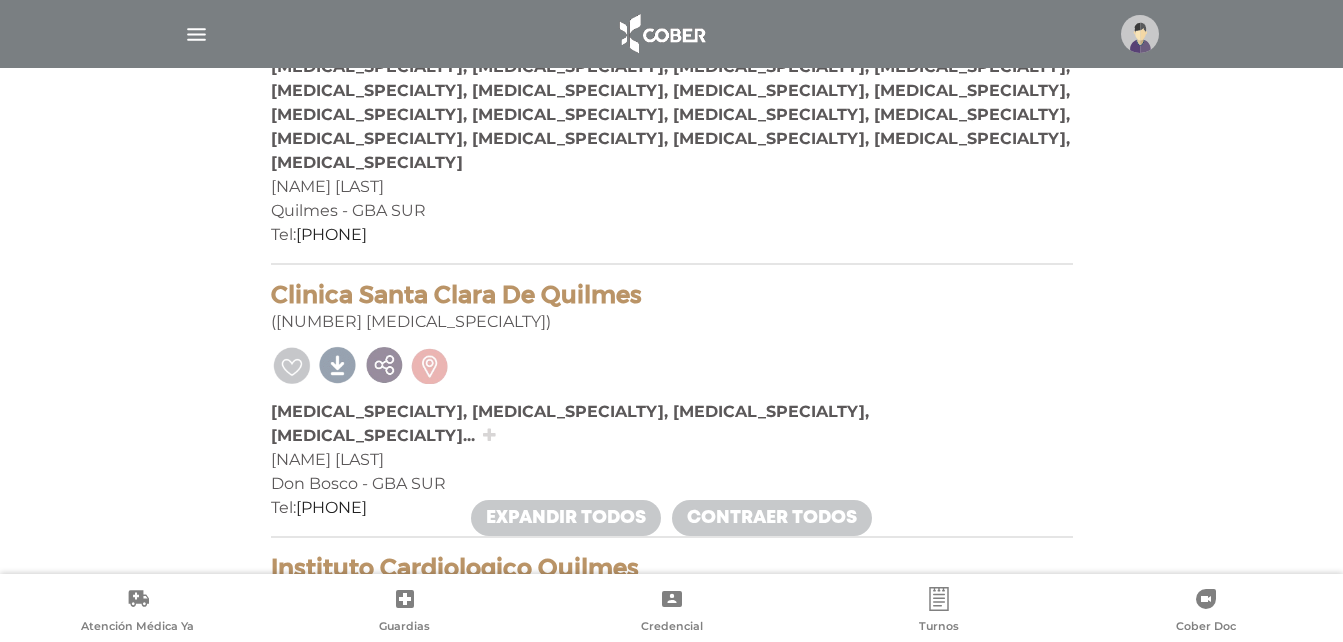 click at bounding box center (489, 435) 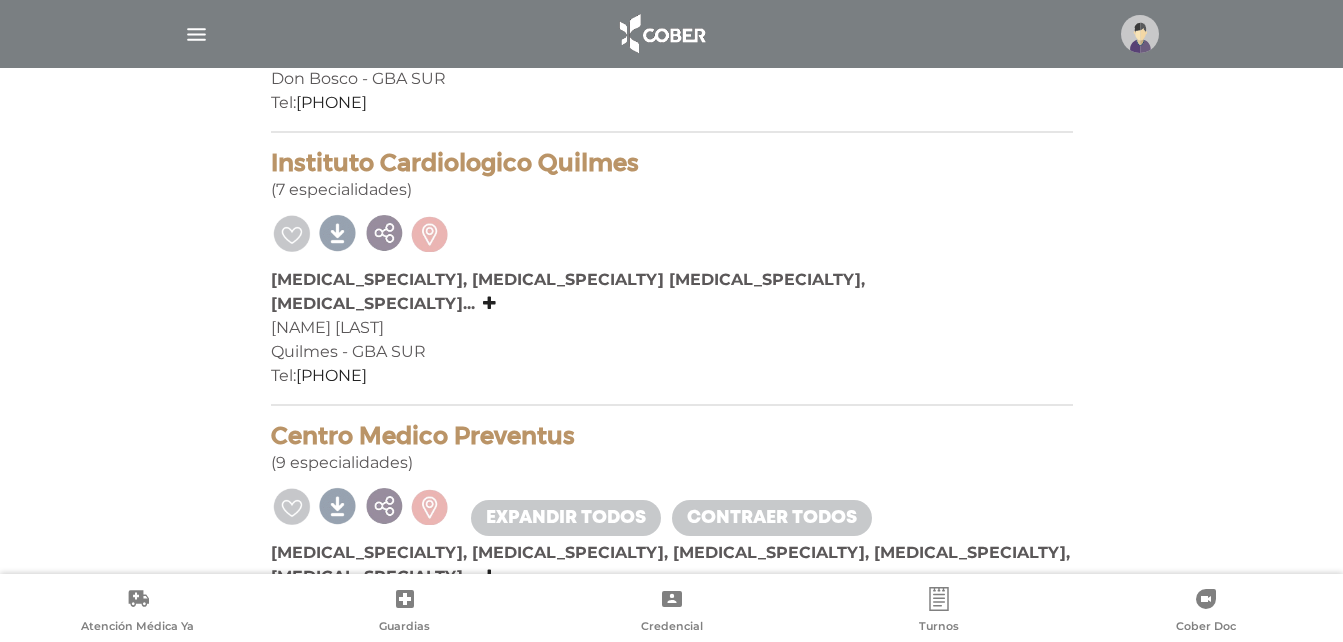 scroll, scrollTop: 1900, scrollLeft: 0, axis: vertical 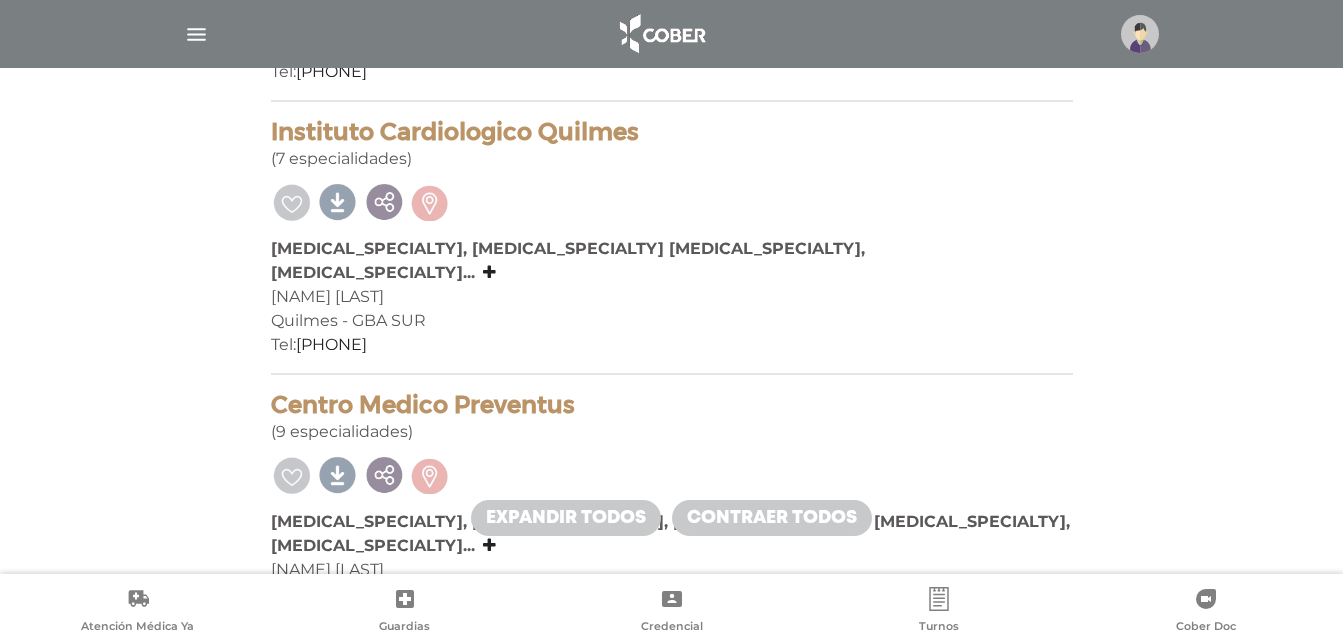 click on "[MEDICAL_SPECIALTY], [MEDICAL_SPECIALTY], [MEDICAL_SPECIALTY], [MEDICAL_SPECIALTY], [MEDICAL_SPECIALTY]...   [MEDICAL_SPECIALTY], [MEDICAL_SPECIALTY], [MEDICAL_SPECIALTY], [MEDICAL_SPECIALTY], [MEDICAL_SPECIALTY], [MEDICAL_SPECIALTY], [MEDICAL_SPECIALTY], [MEDICAL_SPECIALTY], [MEDICAL_SPECIALTY], [MEDICAL_SPECIALTY]" at bounding box center [672, 534] 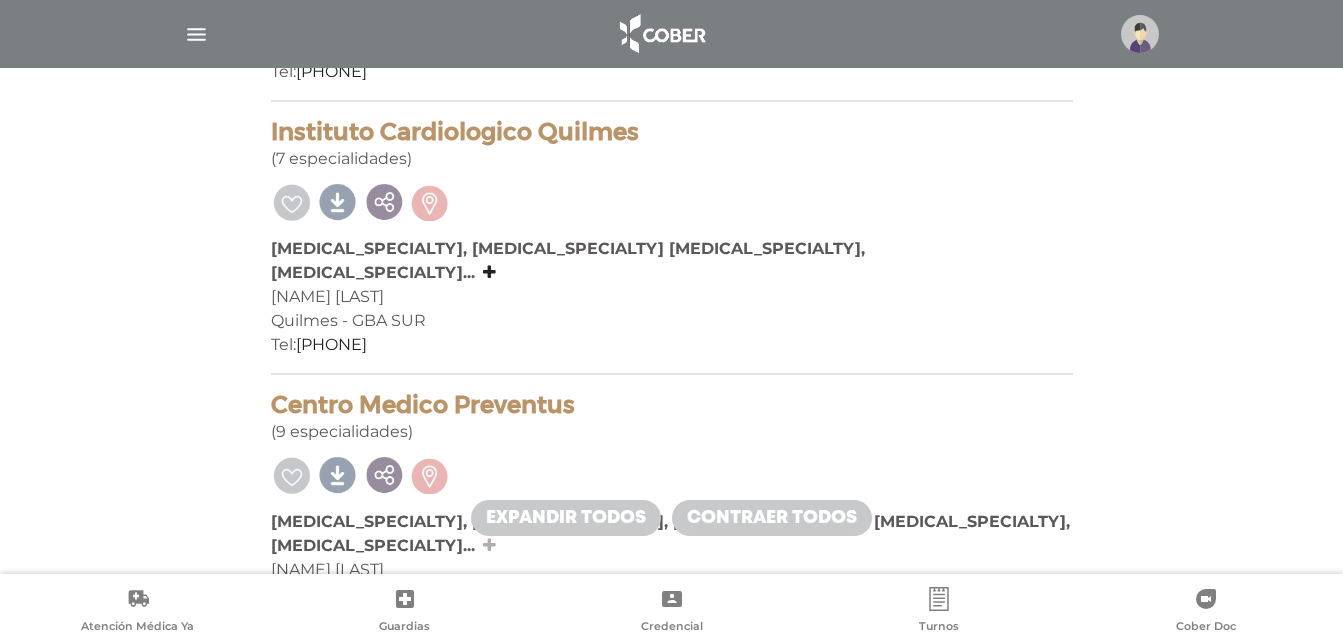 click at bounding box center [489, 545] 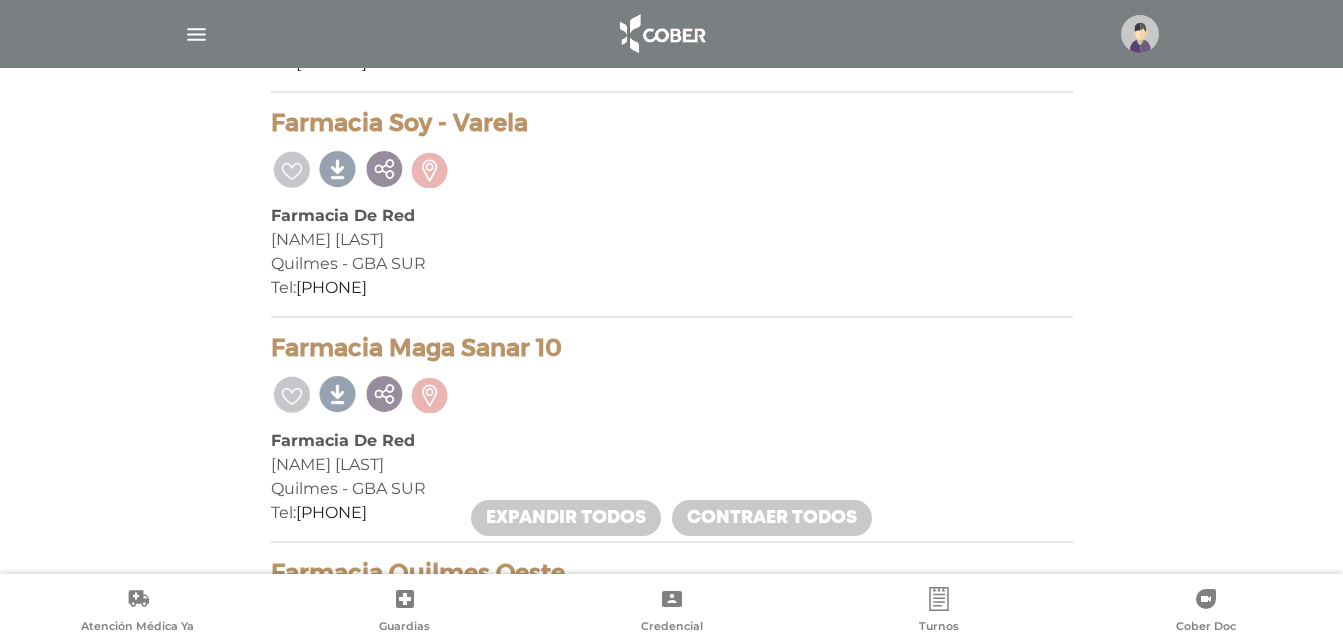 scroll, scrollTop: 0, scrollLeft: 0, axis: both 